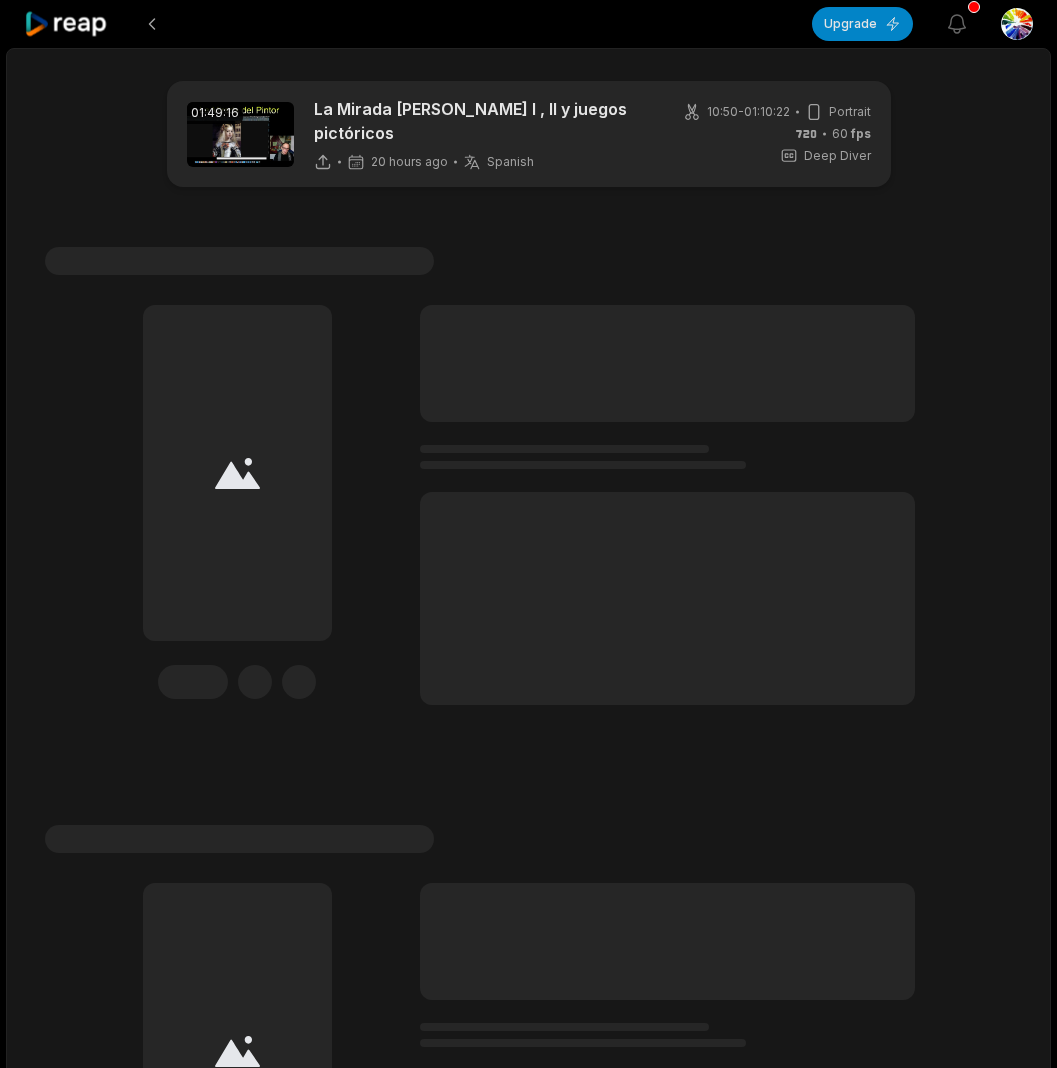 scroll, scrollTop: 0, scrollLeft: 0, axis: both 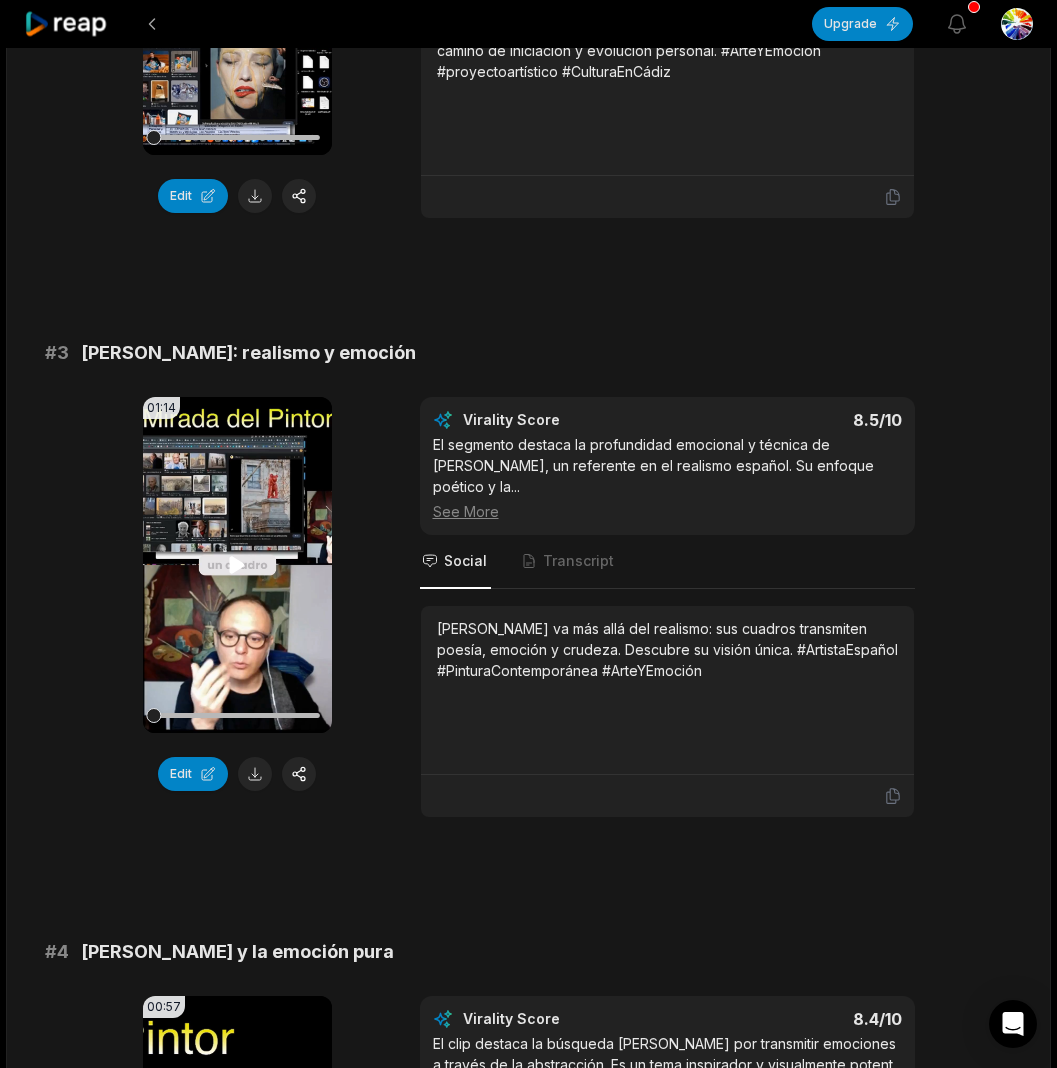 click 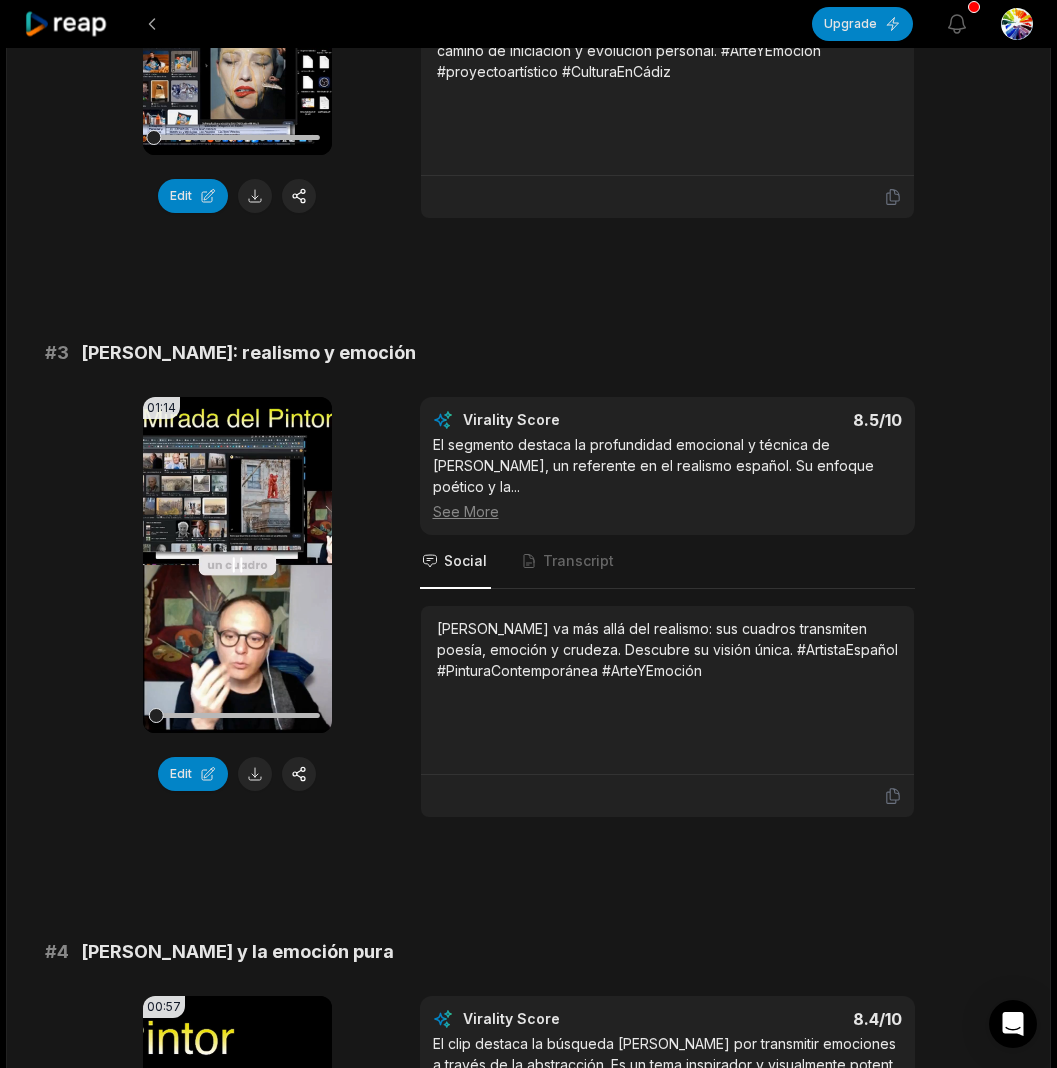 click 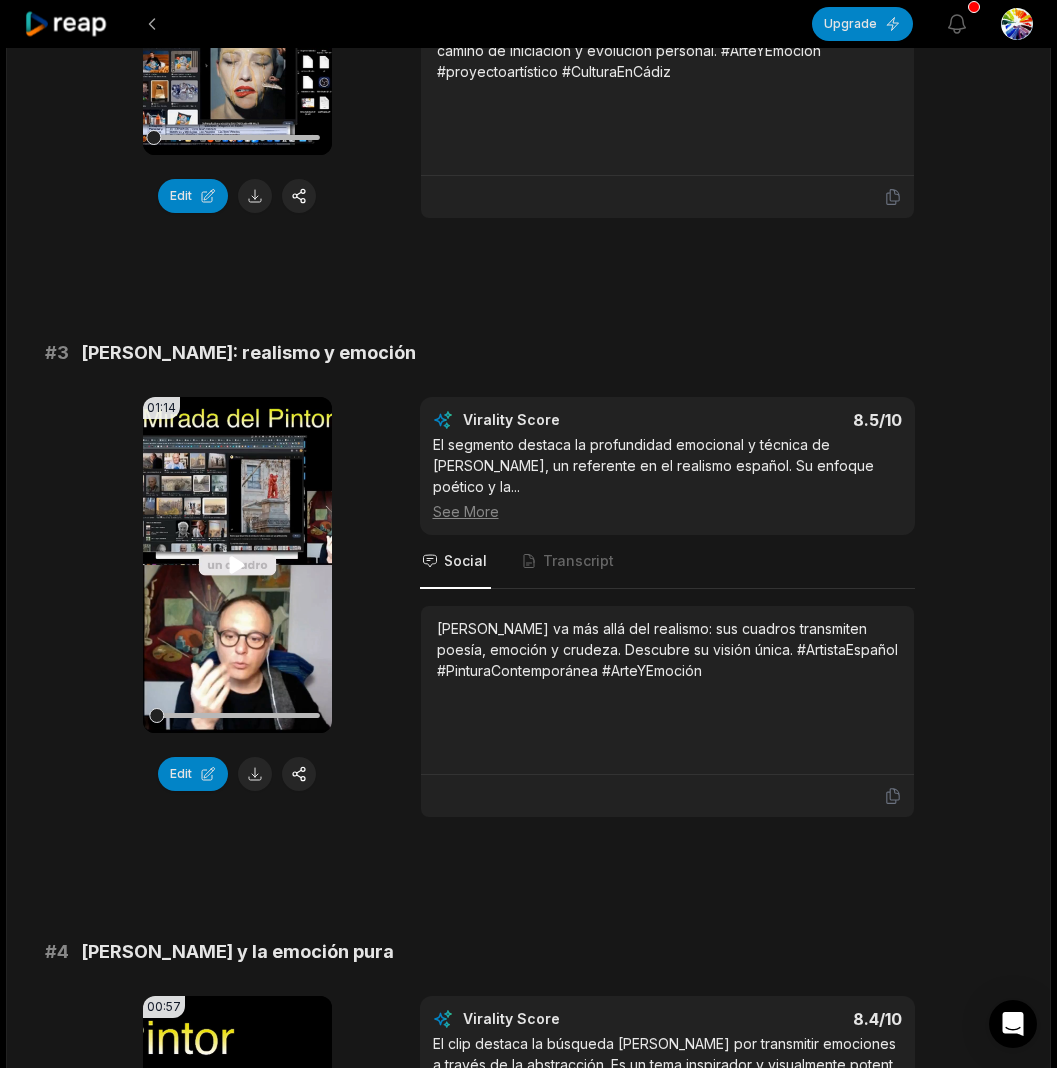 click 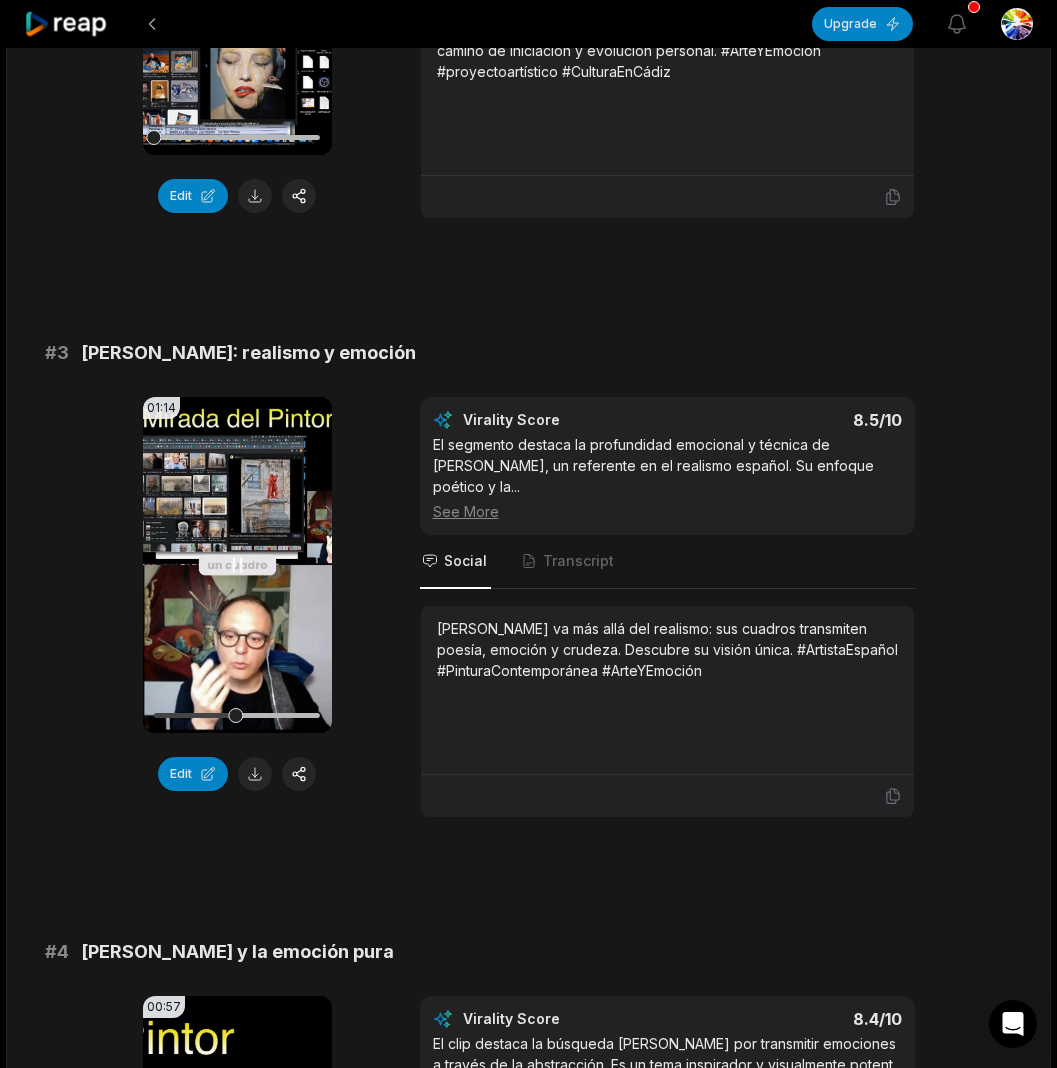 click 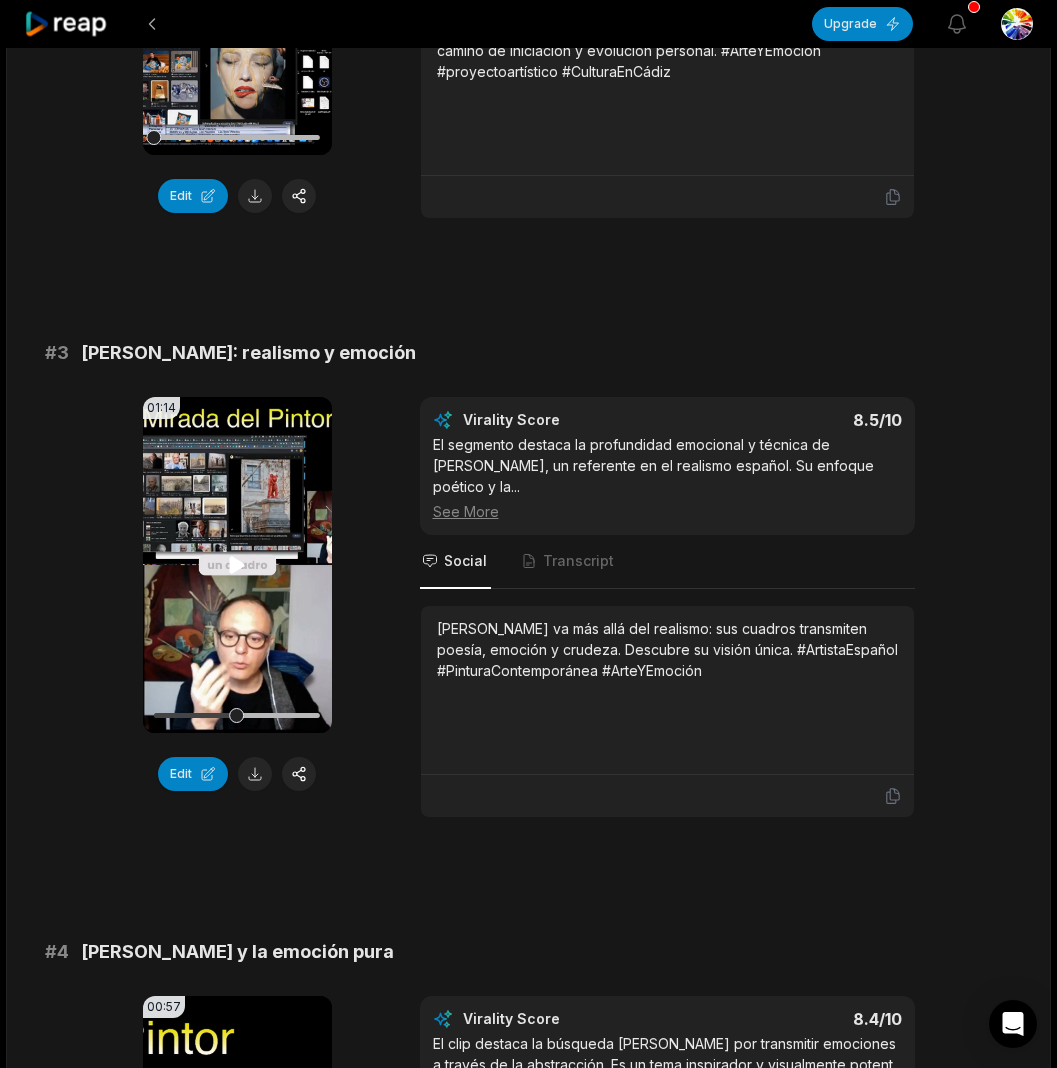 click 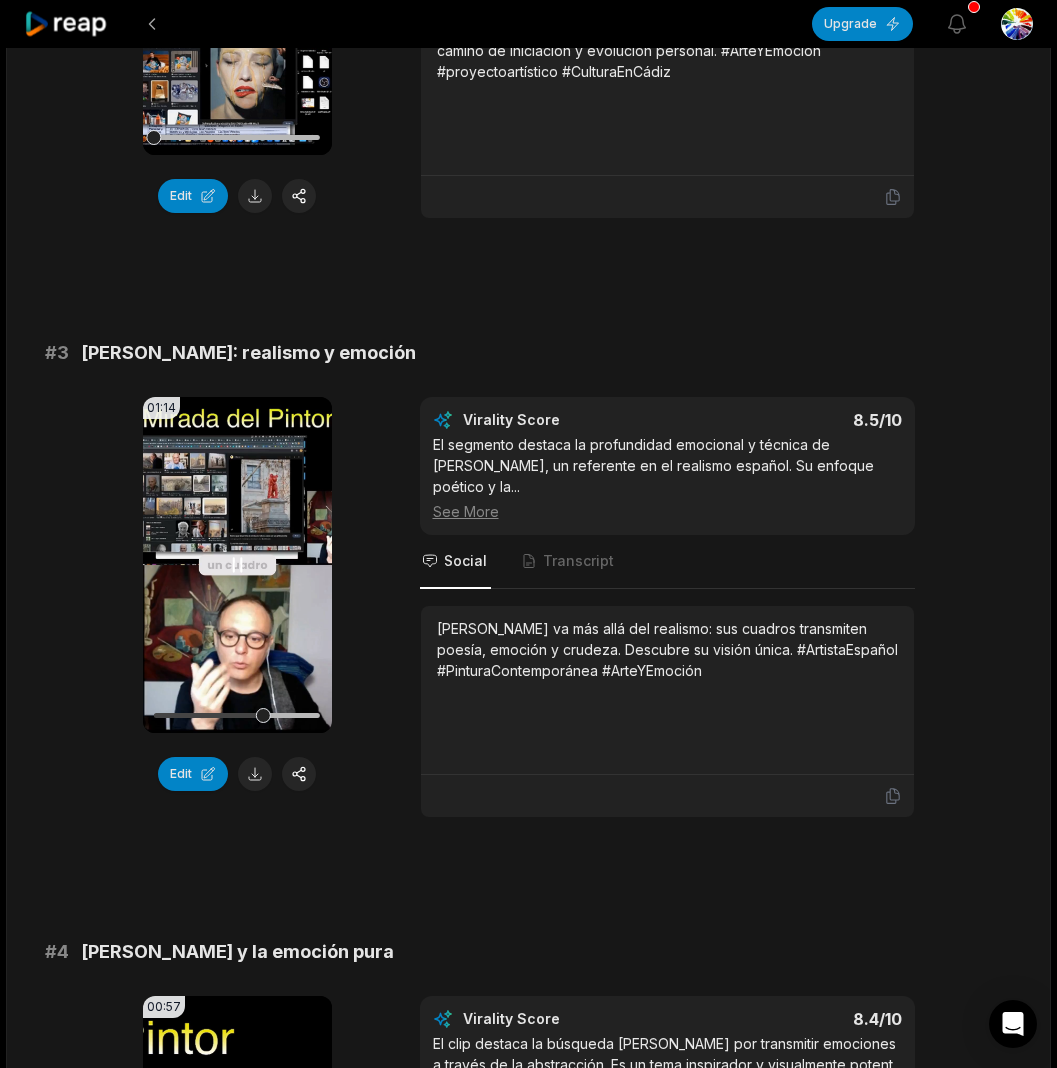 click 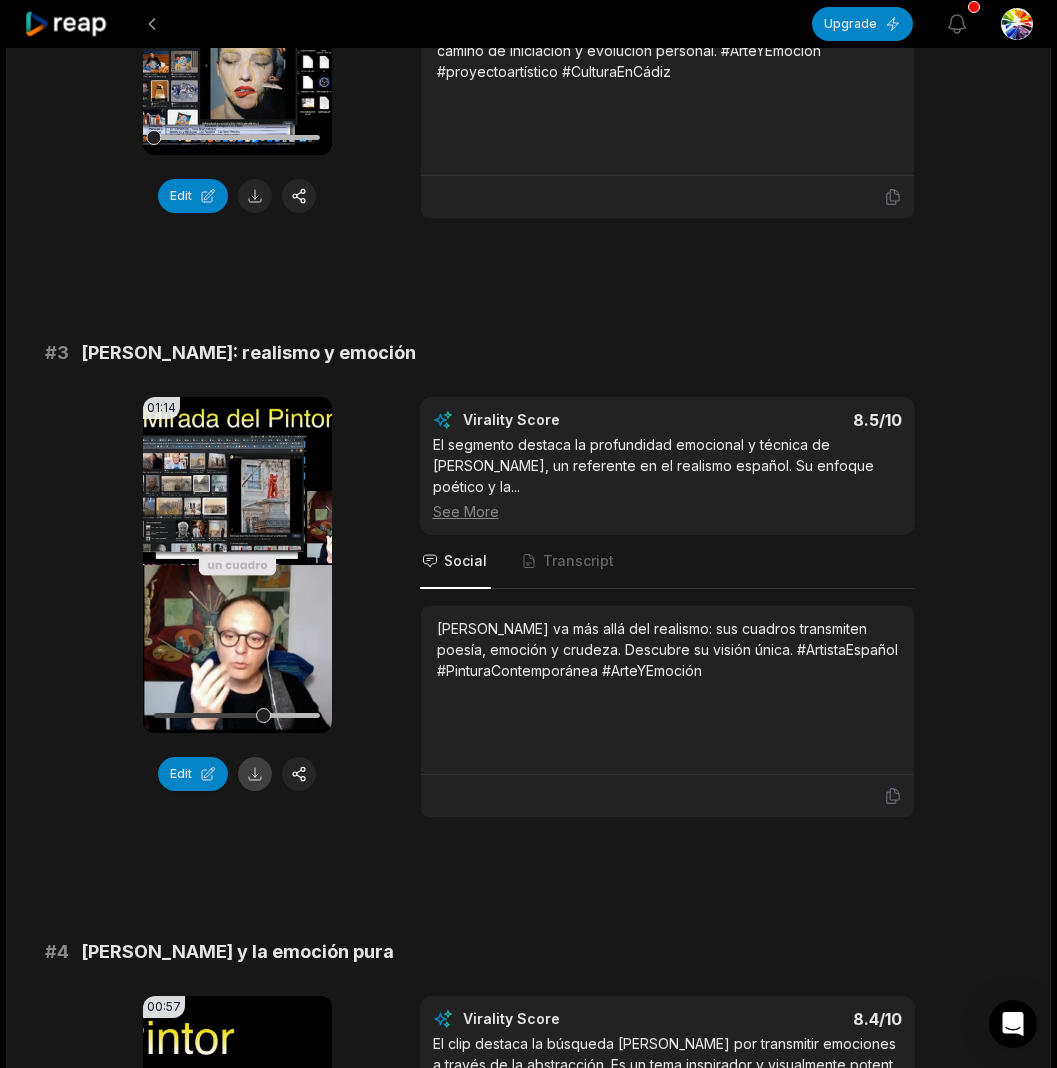 click at bounding box center [255, 774] 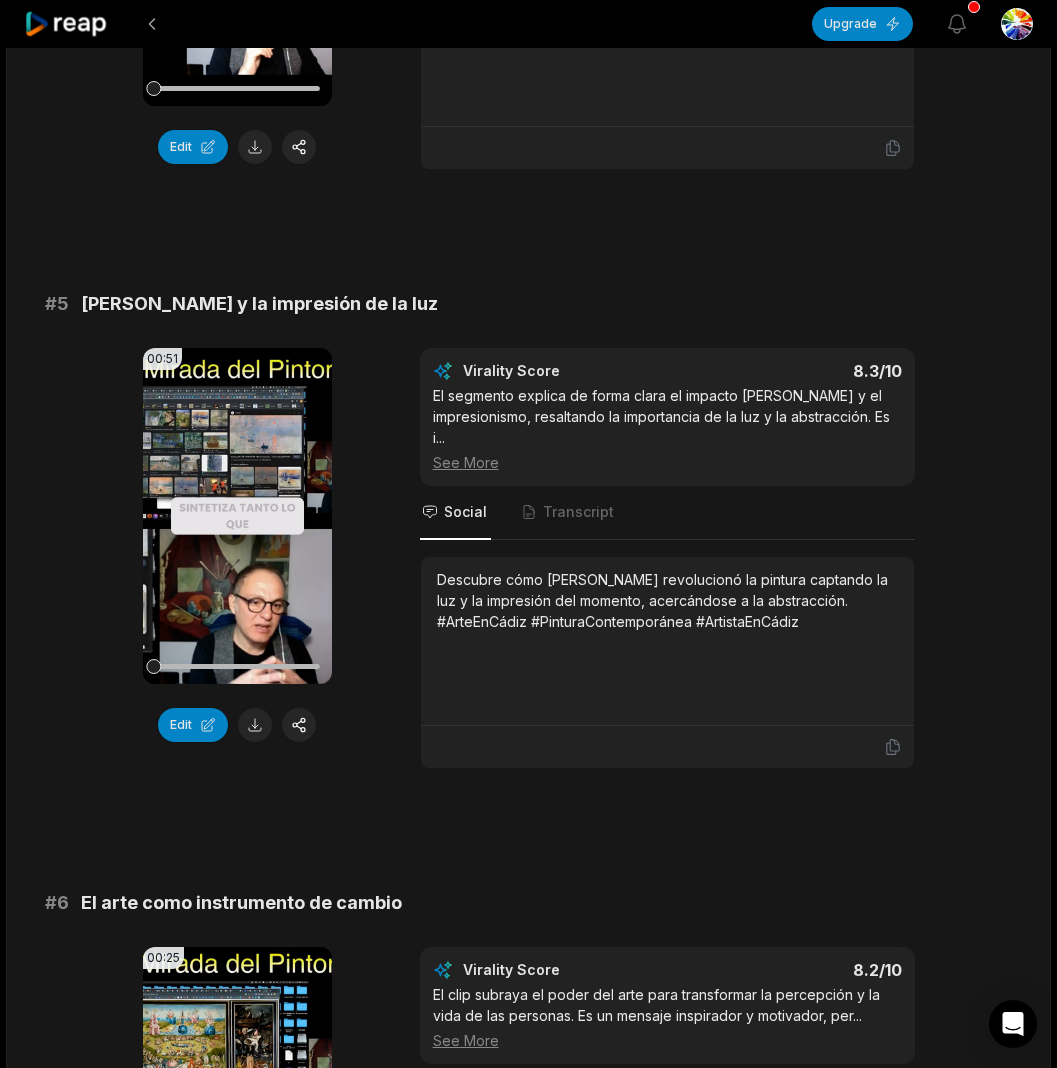 scroll, scrollTop: 2316, scrollLeft: 0, axis: vertical 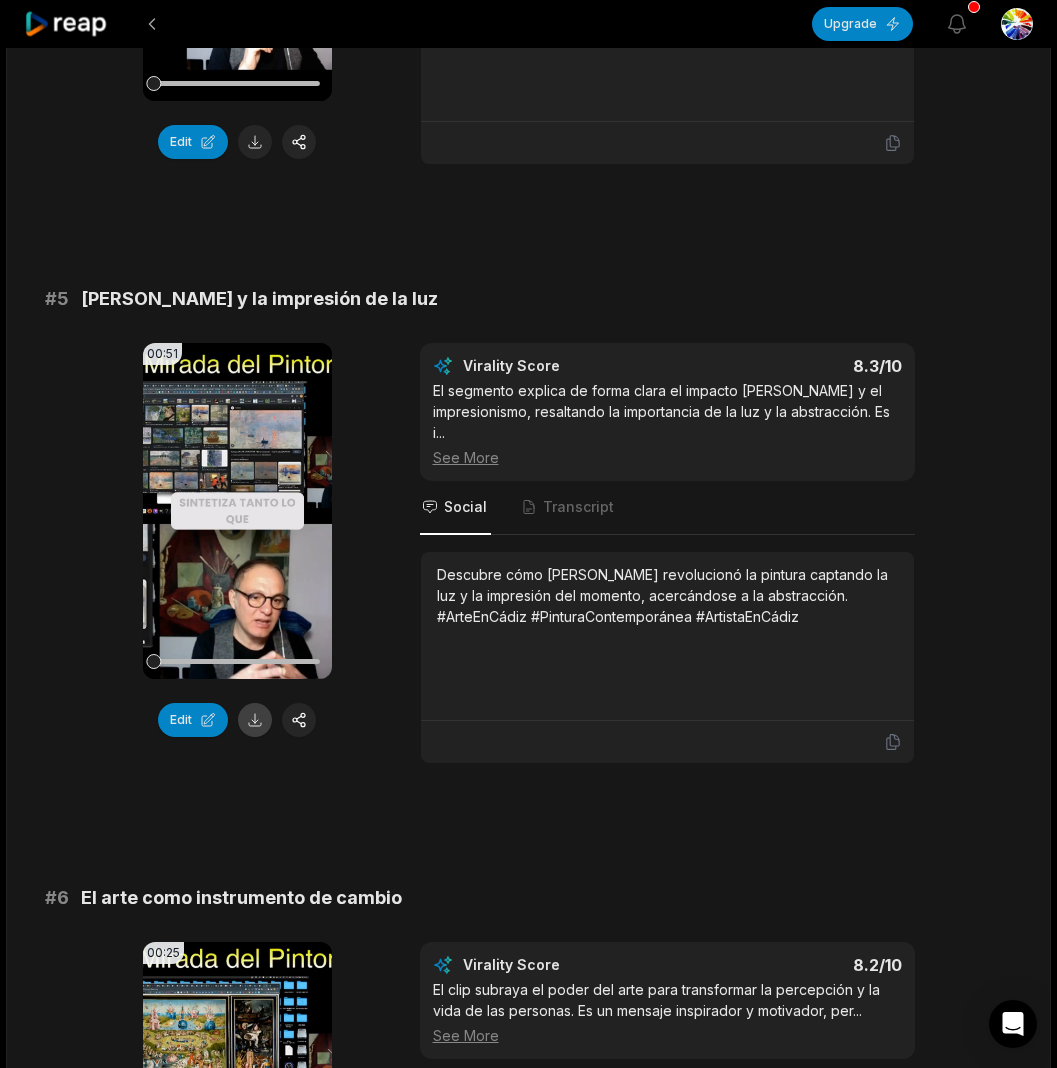 click at bounding box center [255, 720] 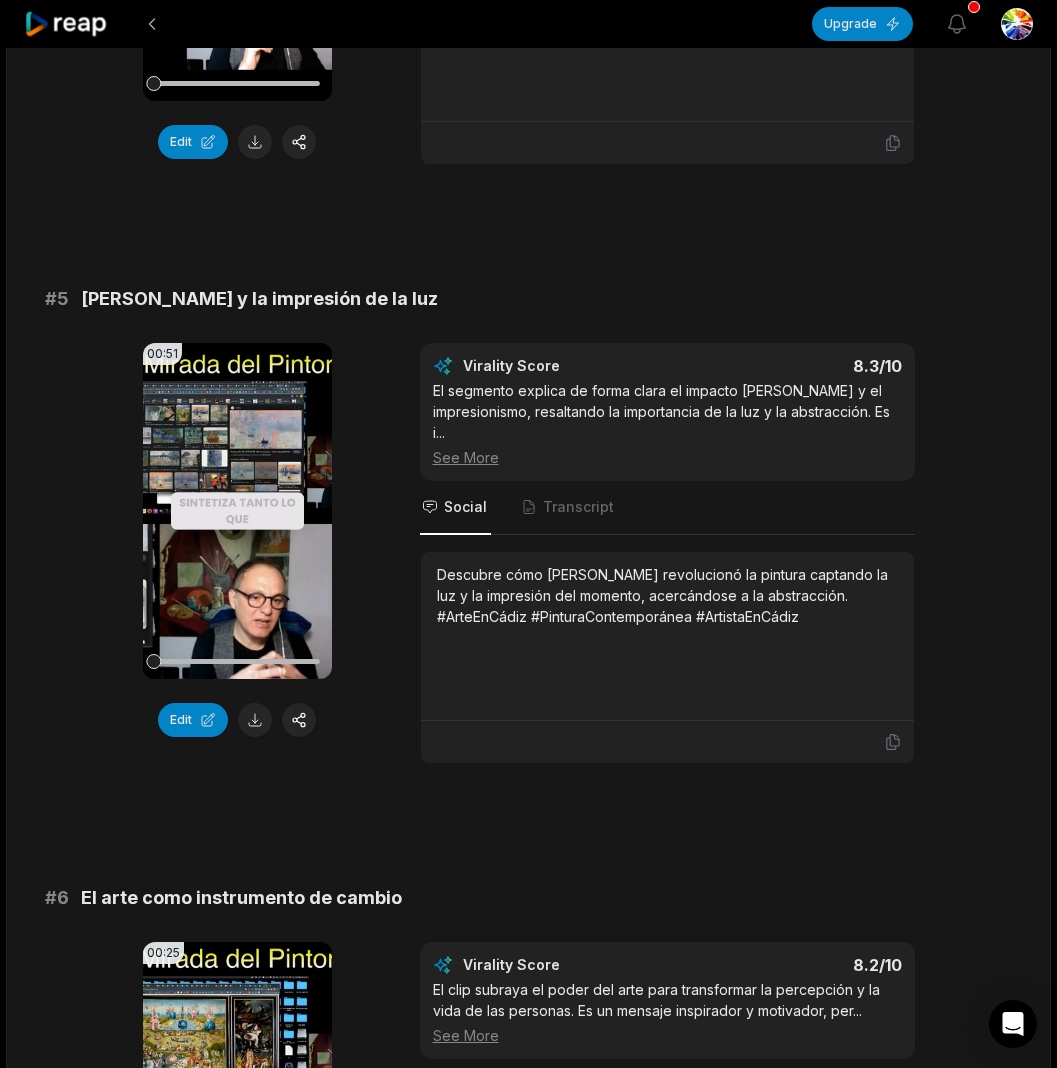 scroll, scrollTop: 2720, scrollLeft: 0, axis: vertical 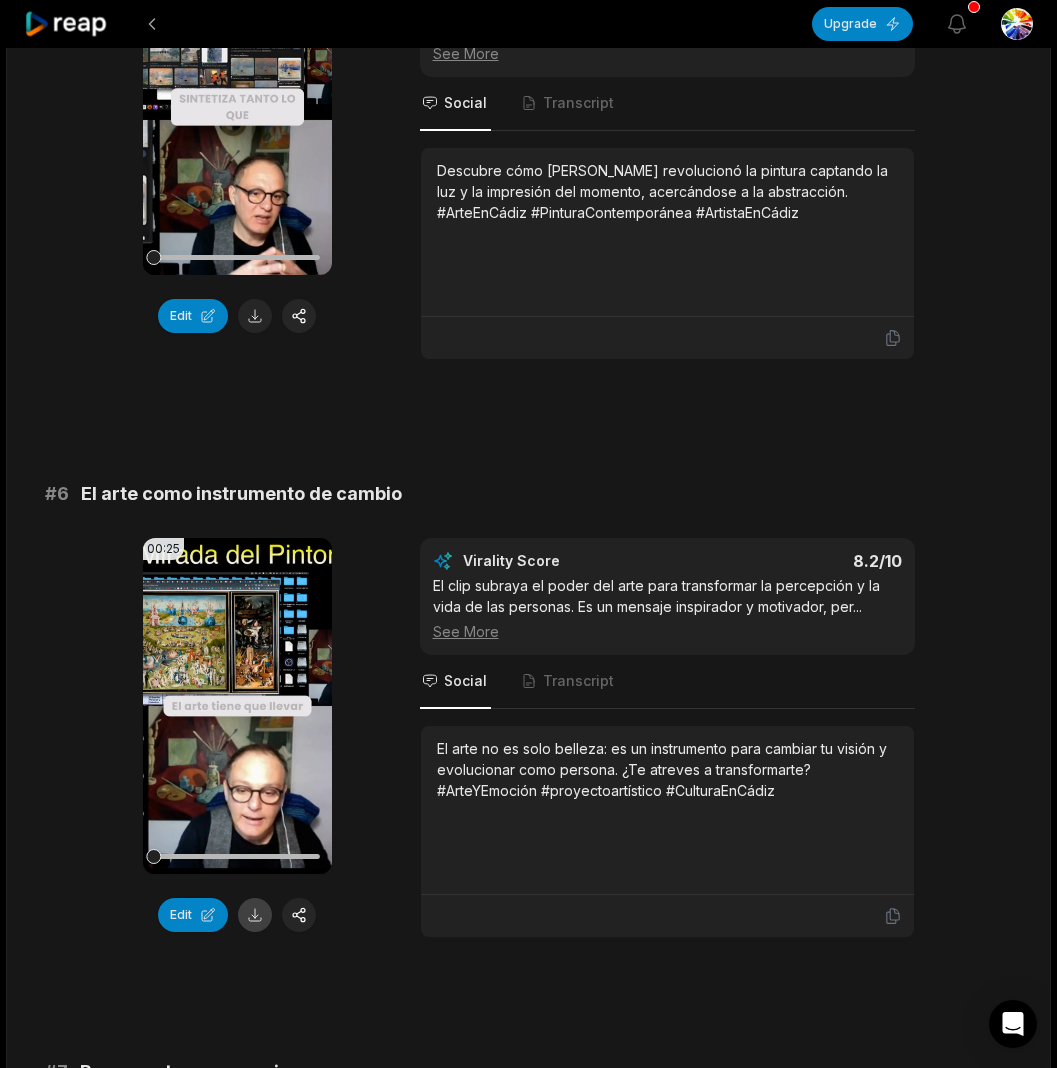 click at bounding box center [255, 915] 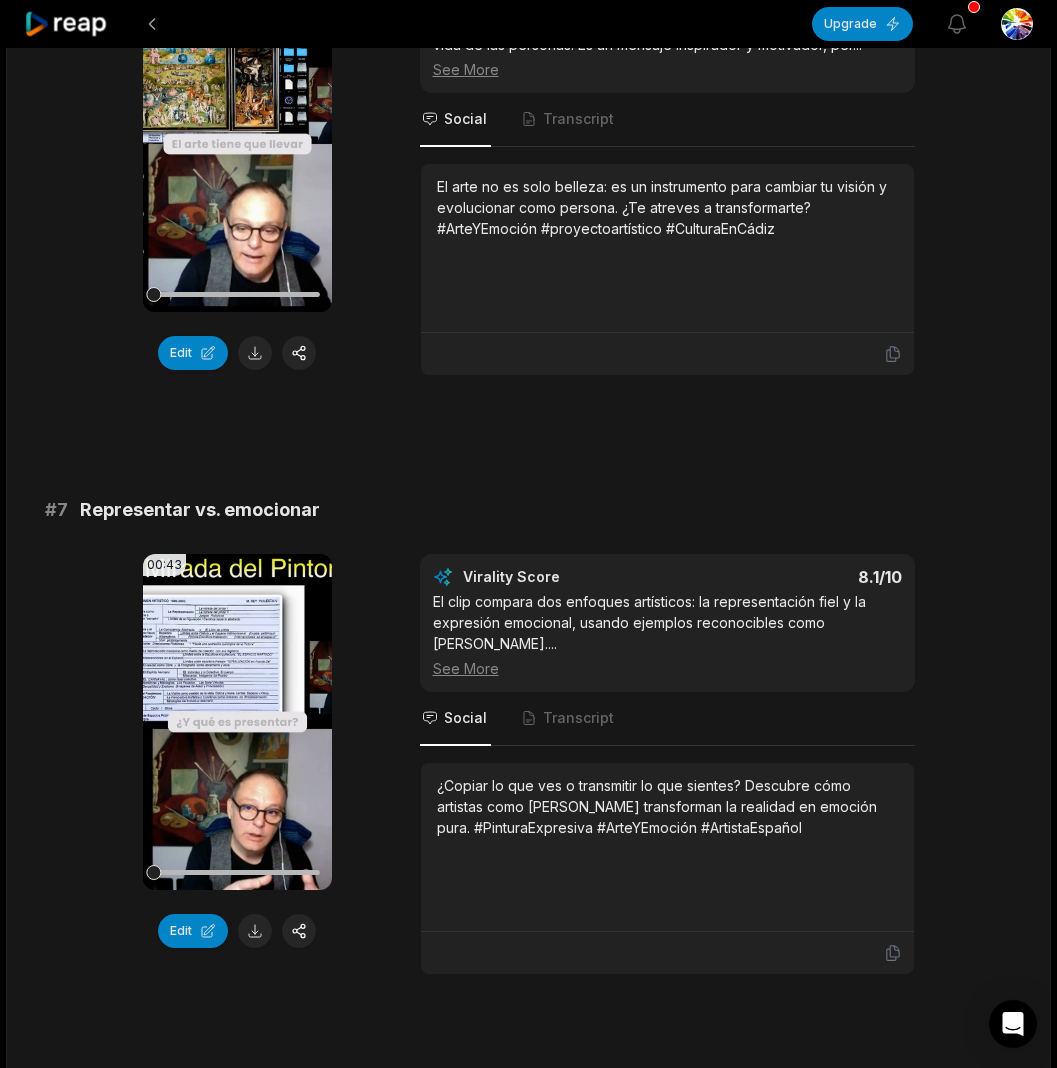 scroll, scrollTop: 3411, scrollLeft: 0, axis: vertical 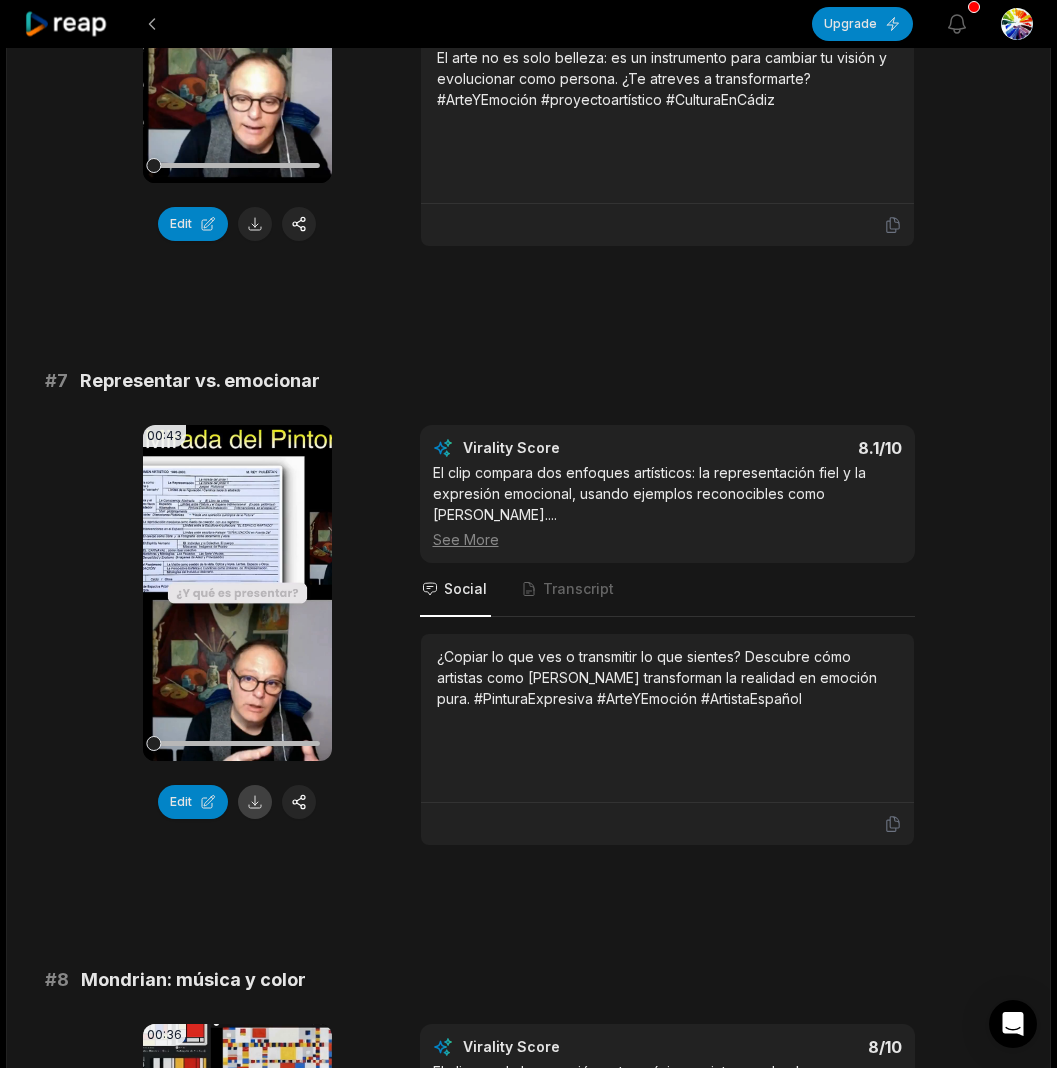 click at bounding box center [255, 802] 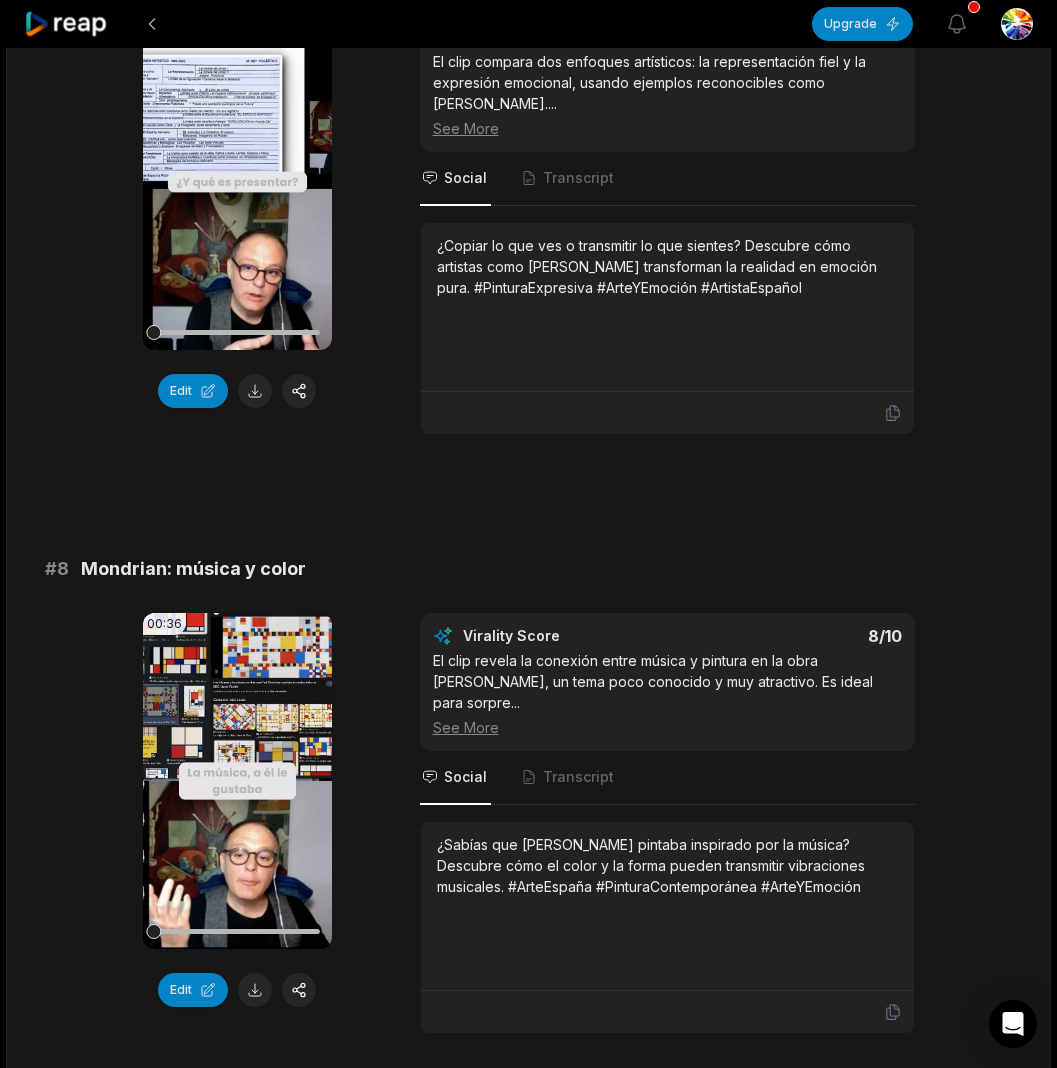 scroll, scrollTop: 3991, scrollLeft: 0, axis: vertical 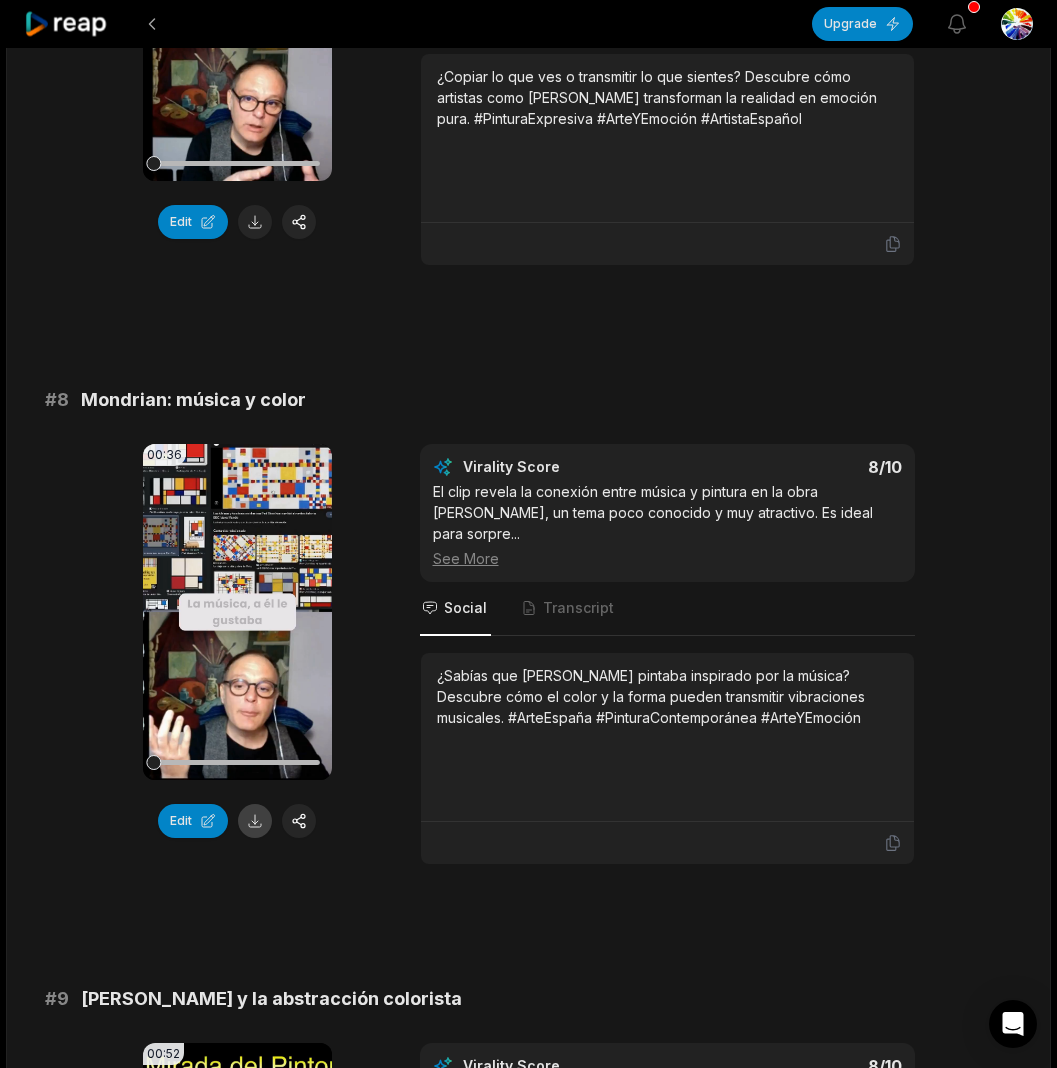 click at bounding box center (255, 821) 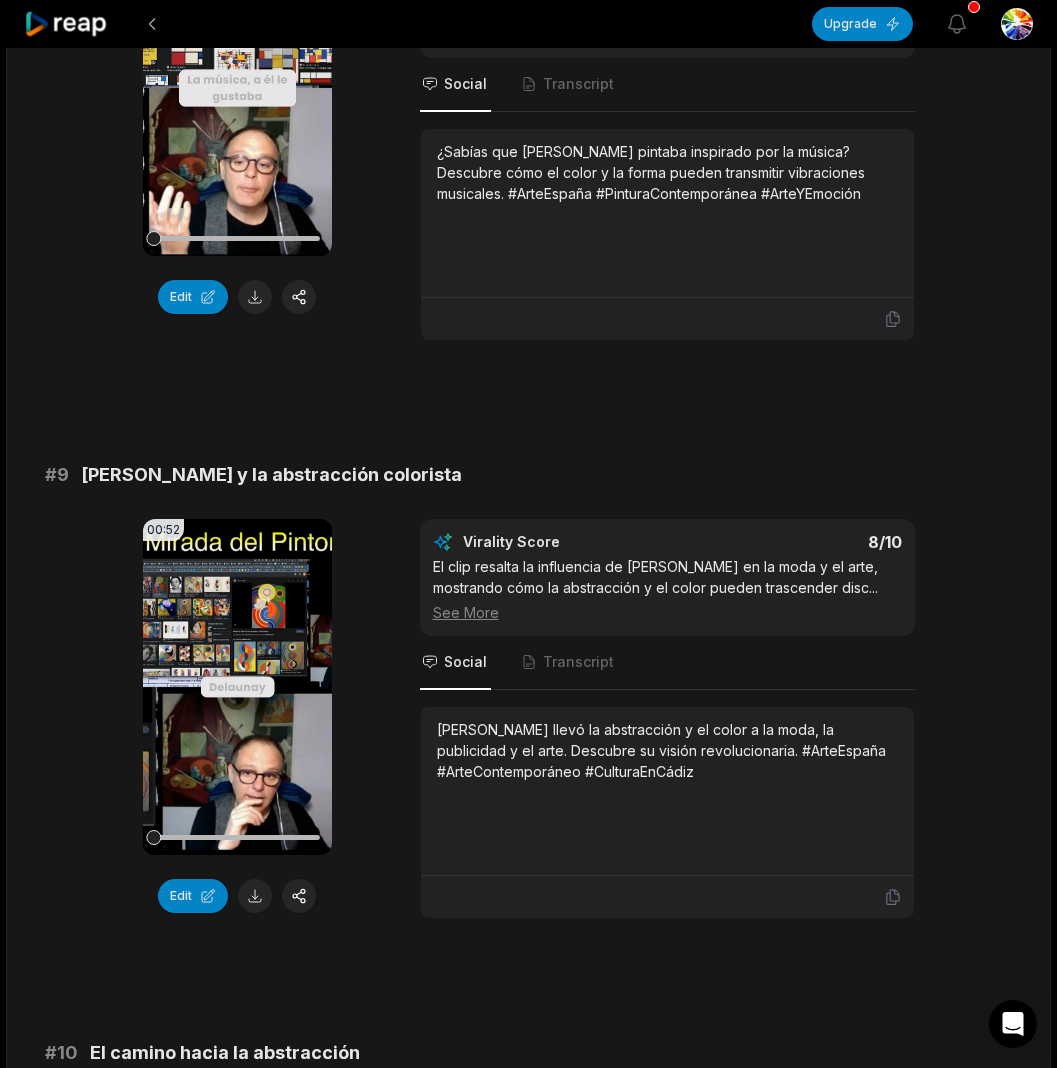scroll, scrollTop: 4600, scrollLeft: 0, axis: vertical 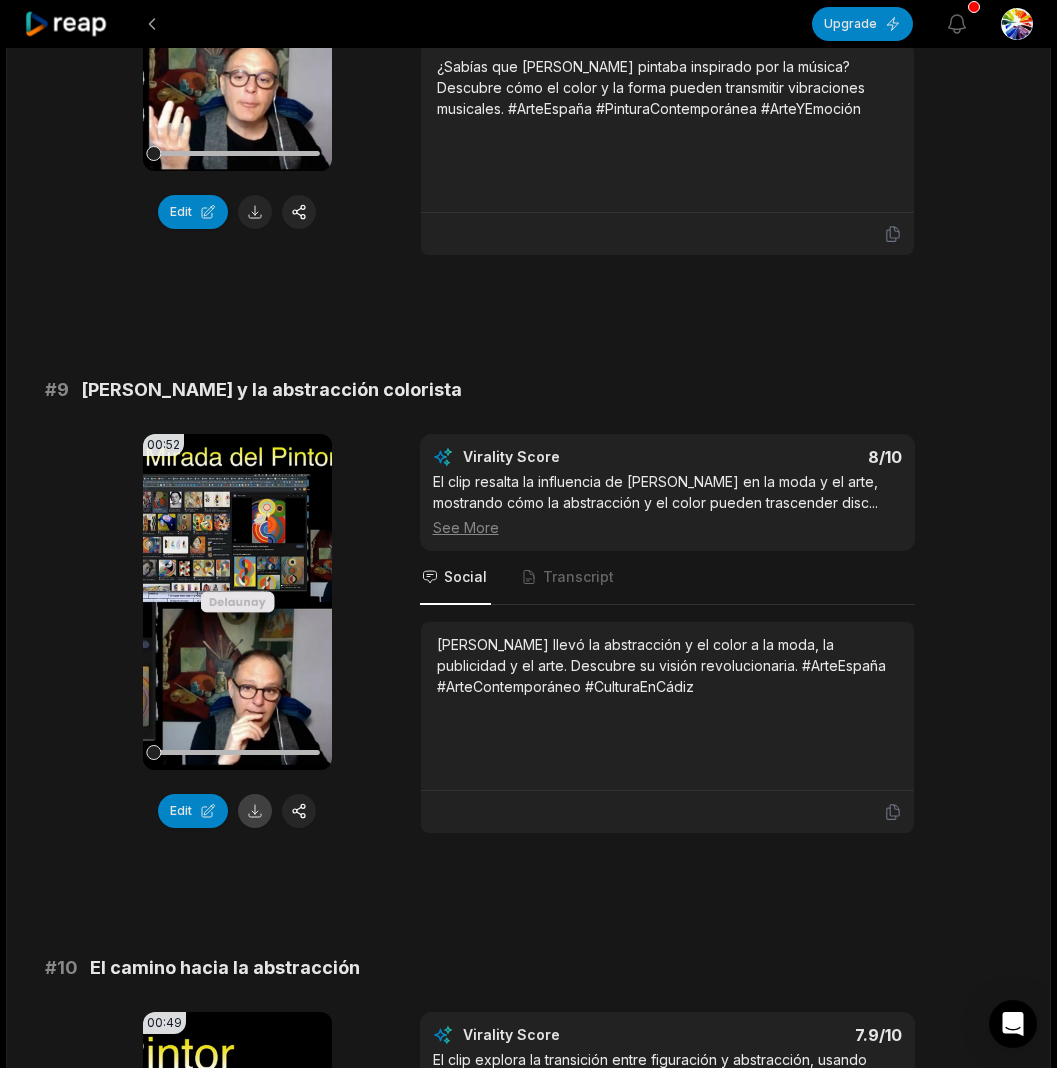 click at bounding box center [255, 811] 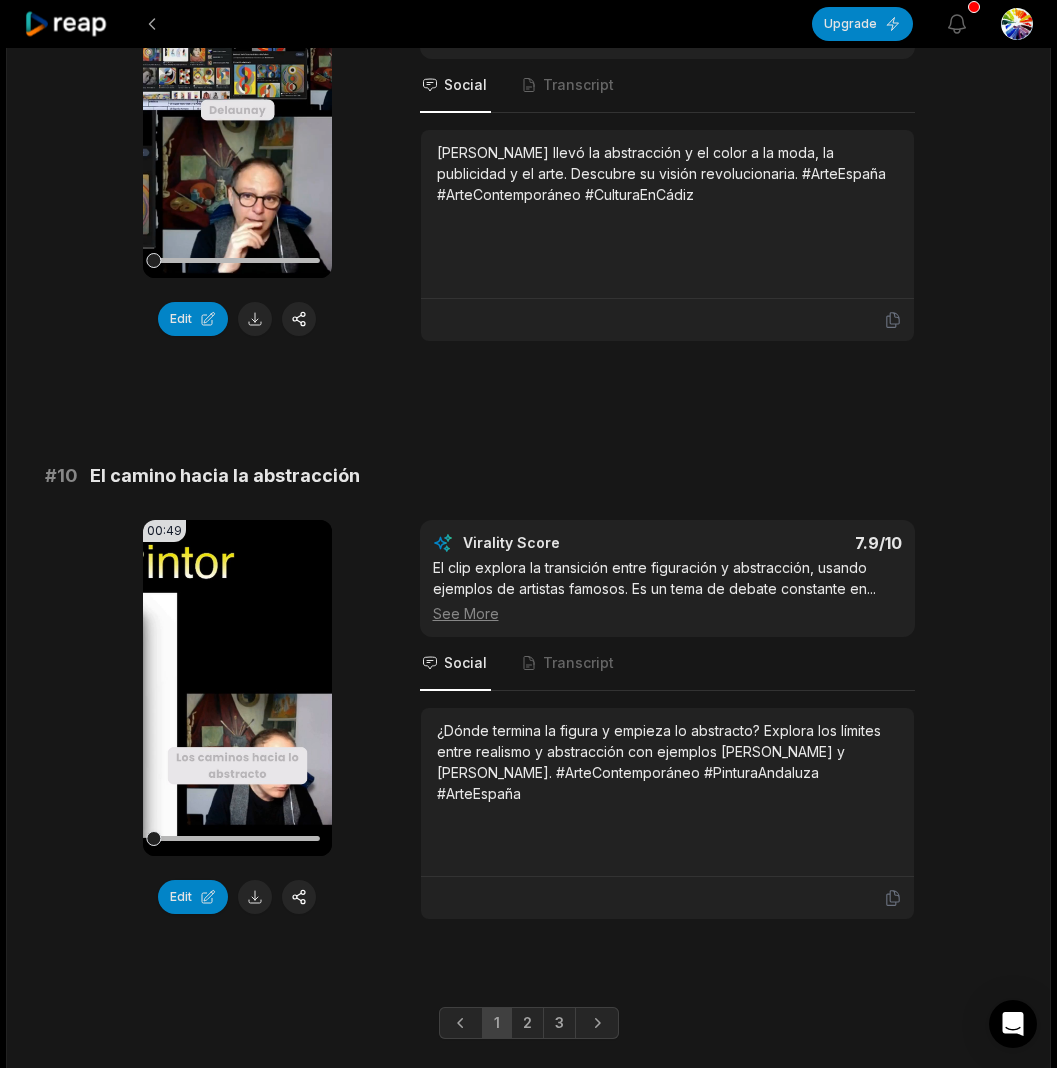 scroll, scrollTop: 5092, scrollLeft: 0, axis: vertical 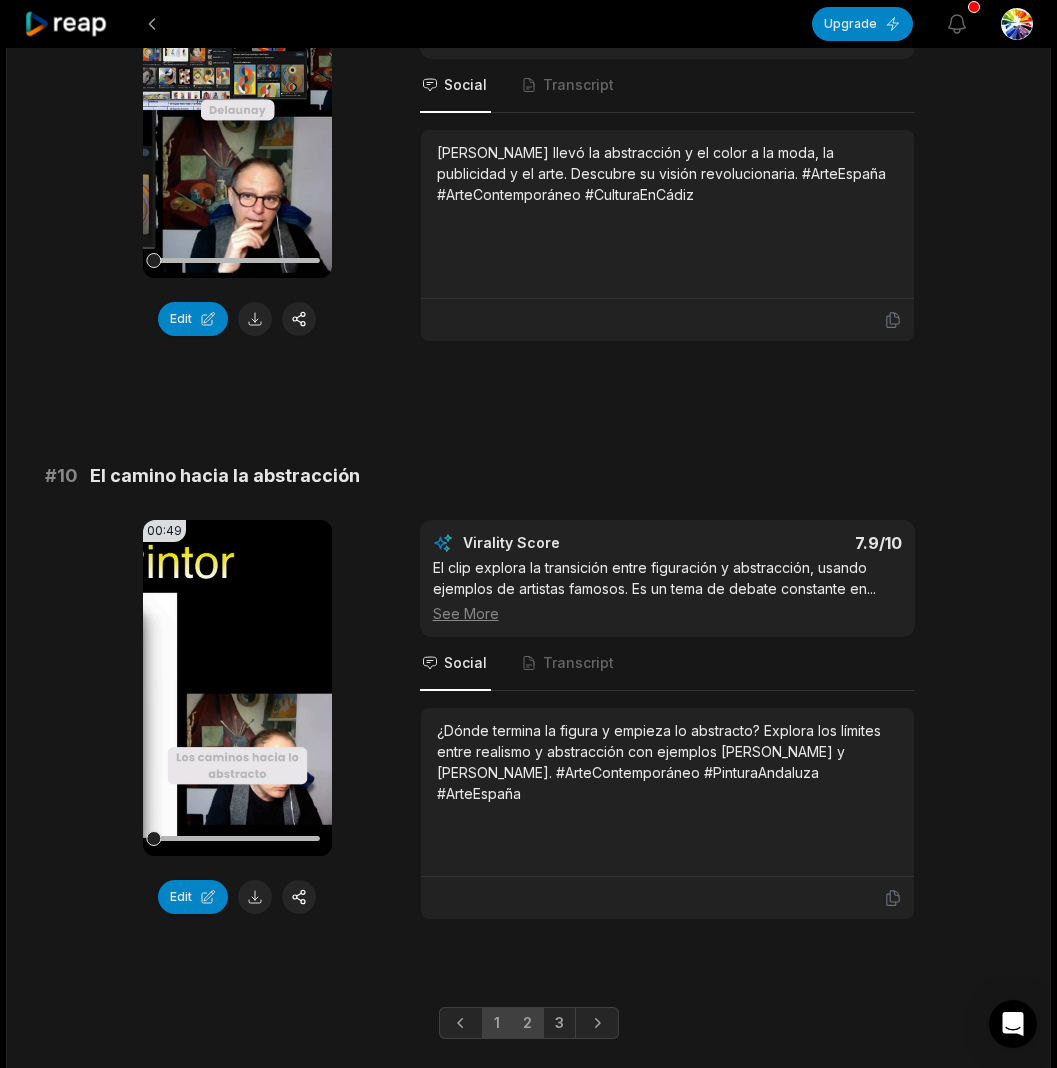 click on "2" at bounding box center (527, 1023) 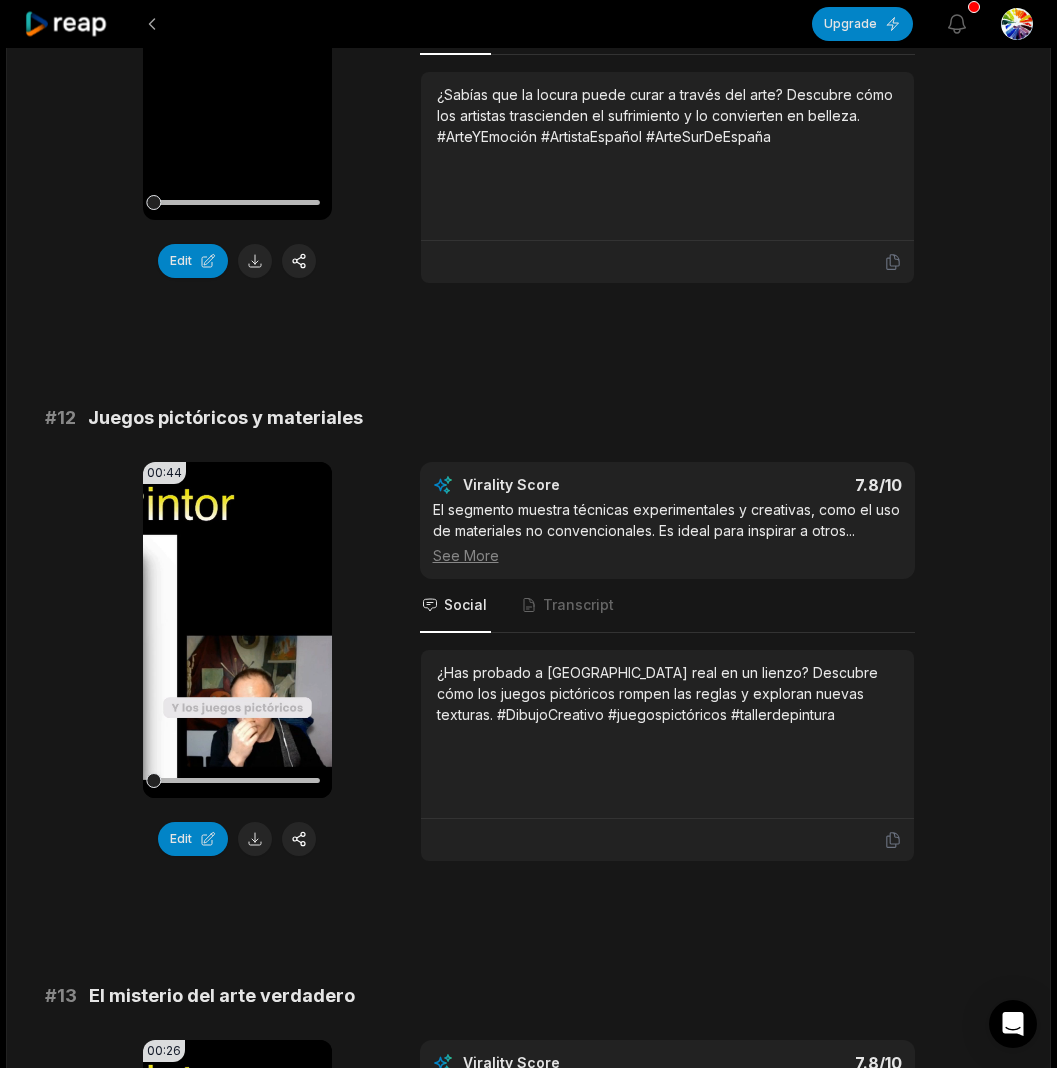 scroll, scrollTop: 41, scrollLeft: 0, axis: vertical 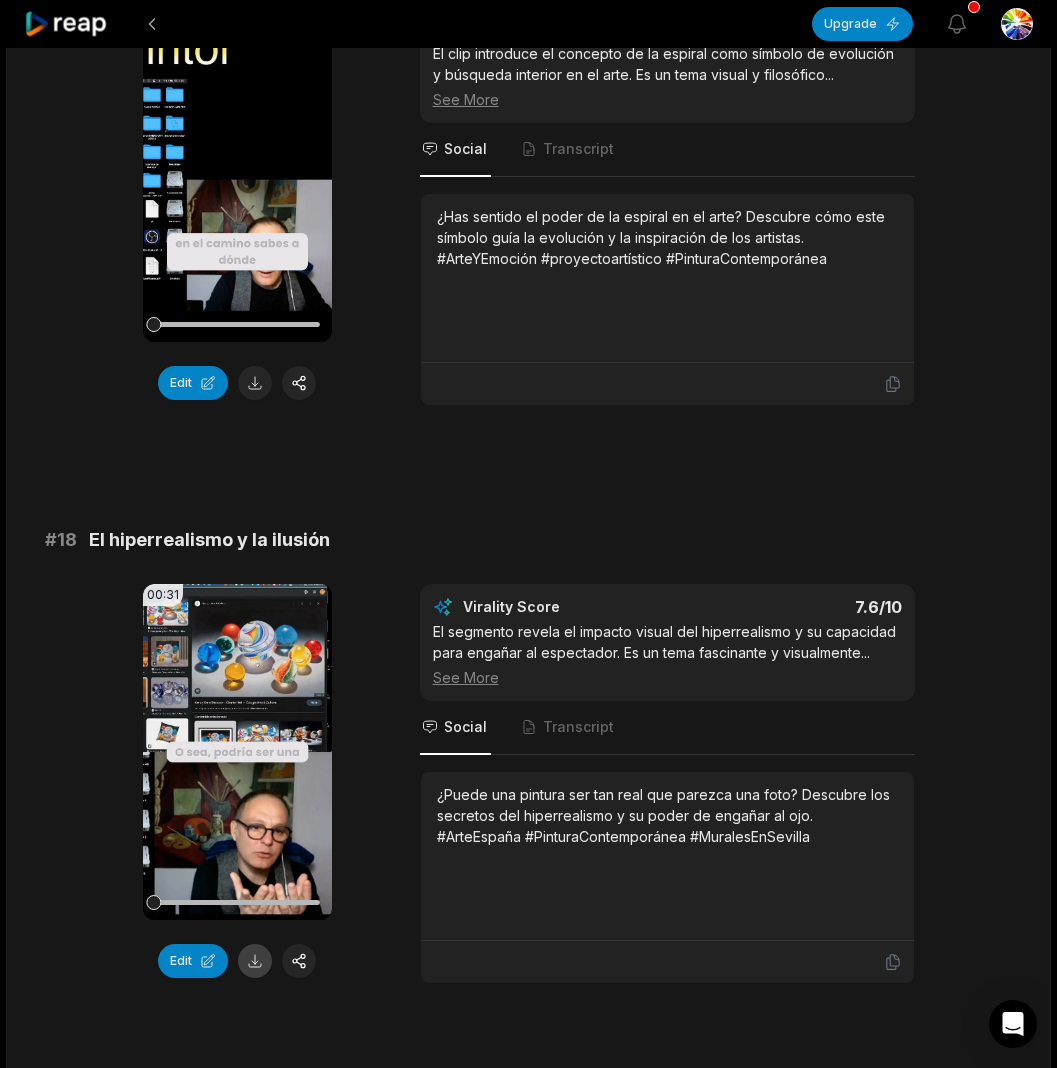 click at bounding box center (255, 961) 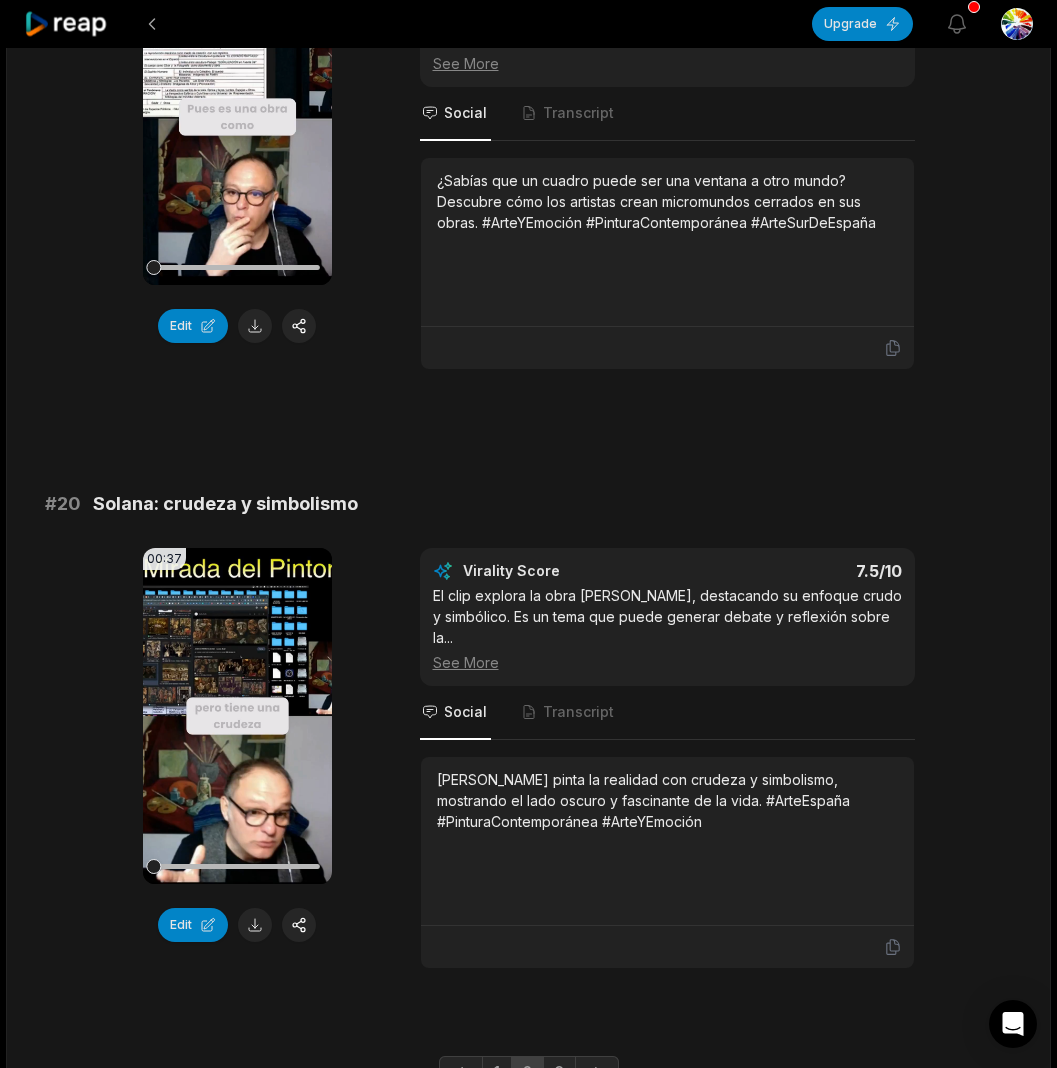 scroll, scrollTop: 4698, scrollLeft: 0, axis: vertical 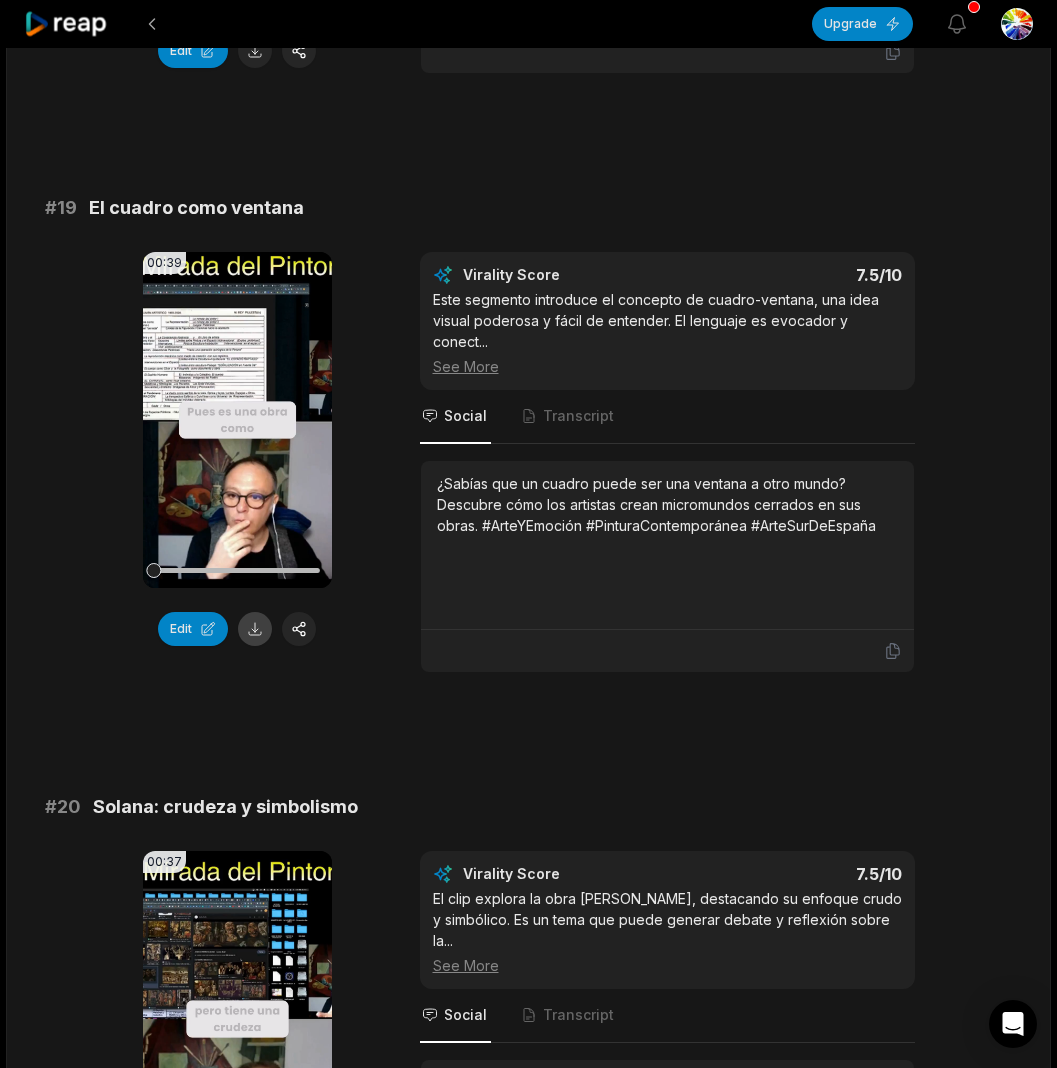 click at bounding box center (255, 629) 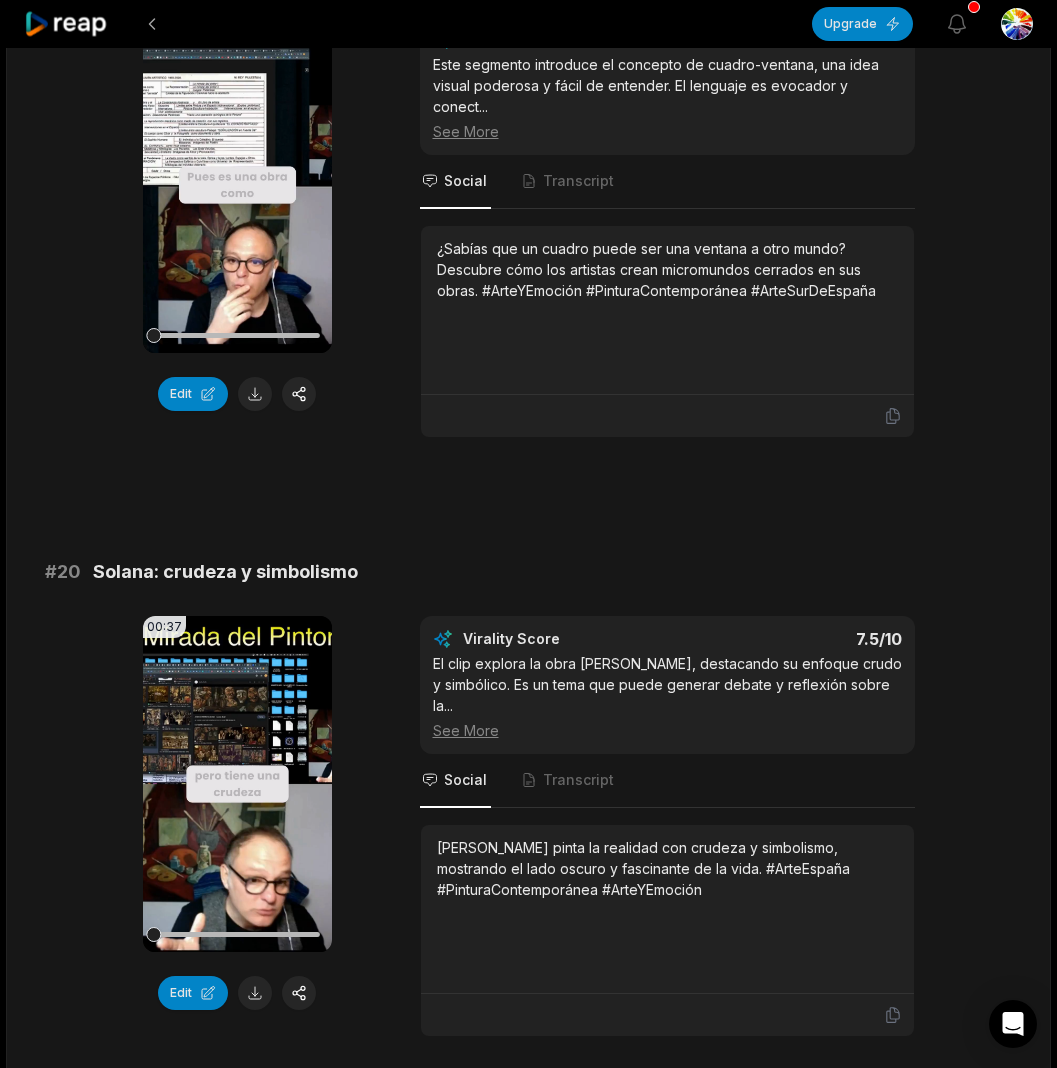 scroll, scrollTop: 5109, scrollLeft: 0, axis: vertical 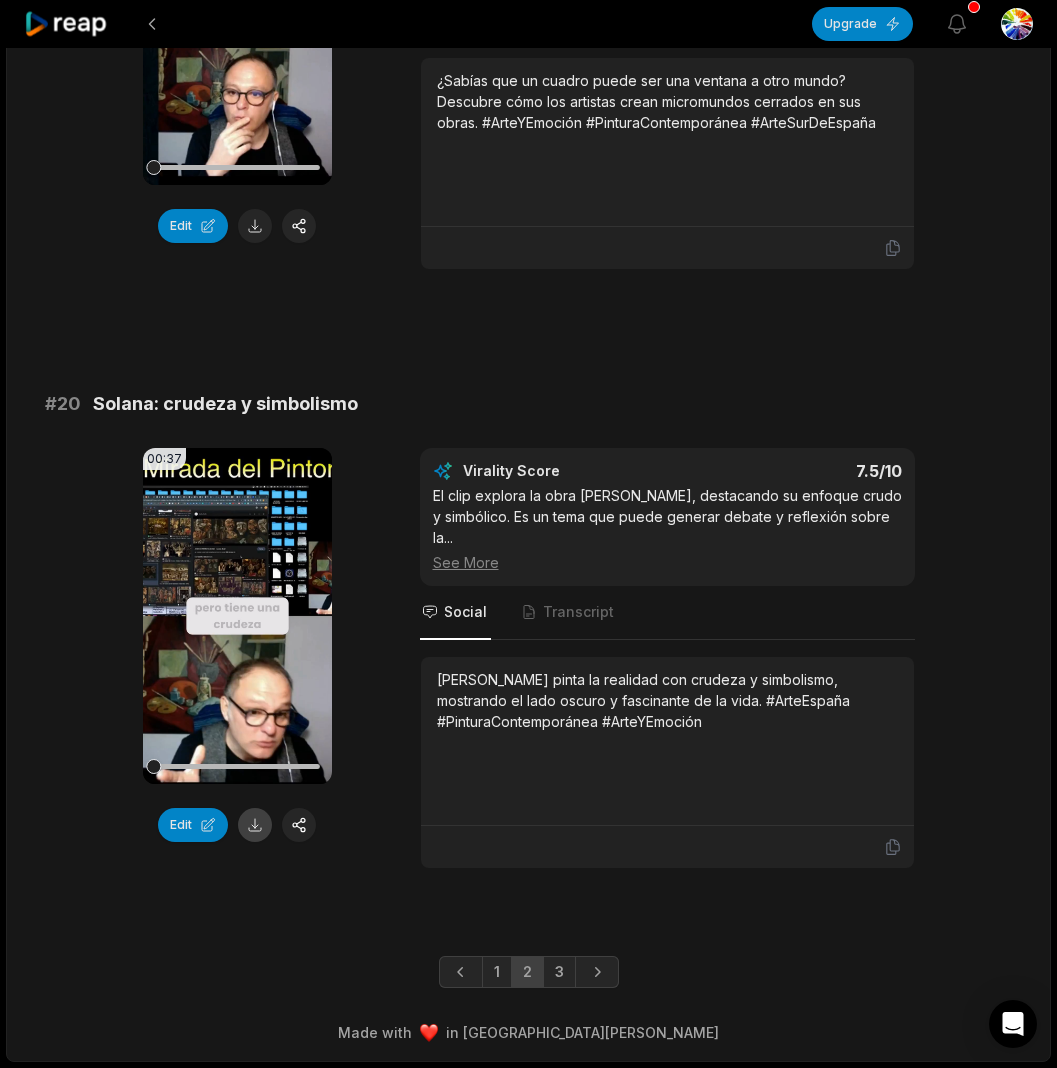 click at bounding box center [255, 825] 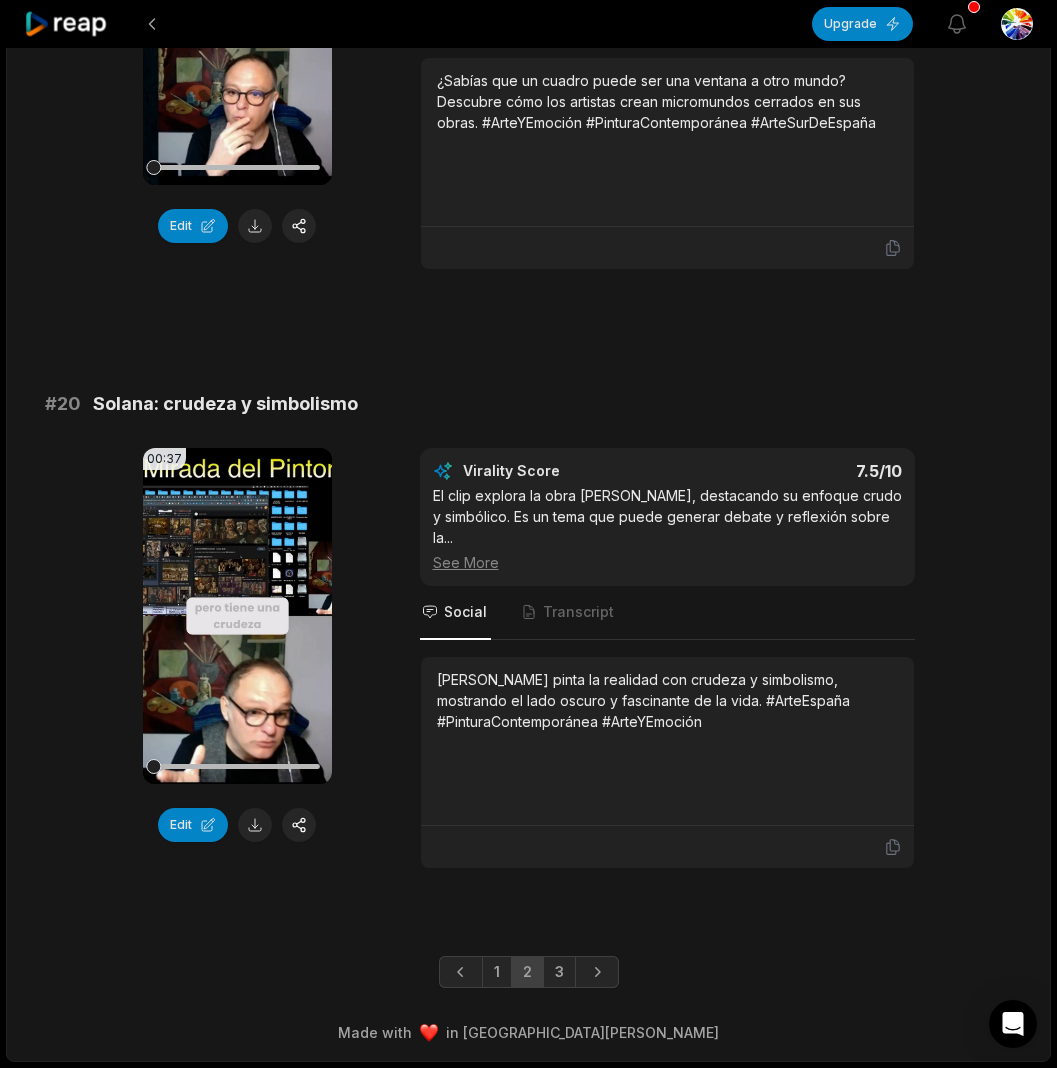 scroll, scrollTop: 5113, scrollLeft: 0, axis: vertical 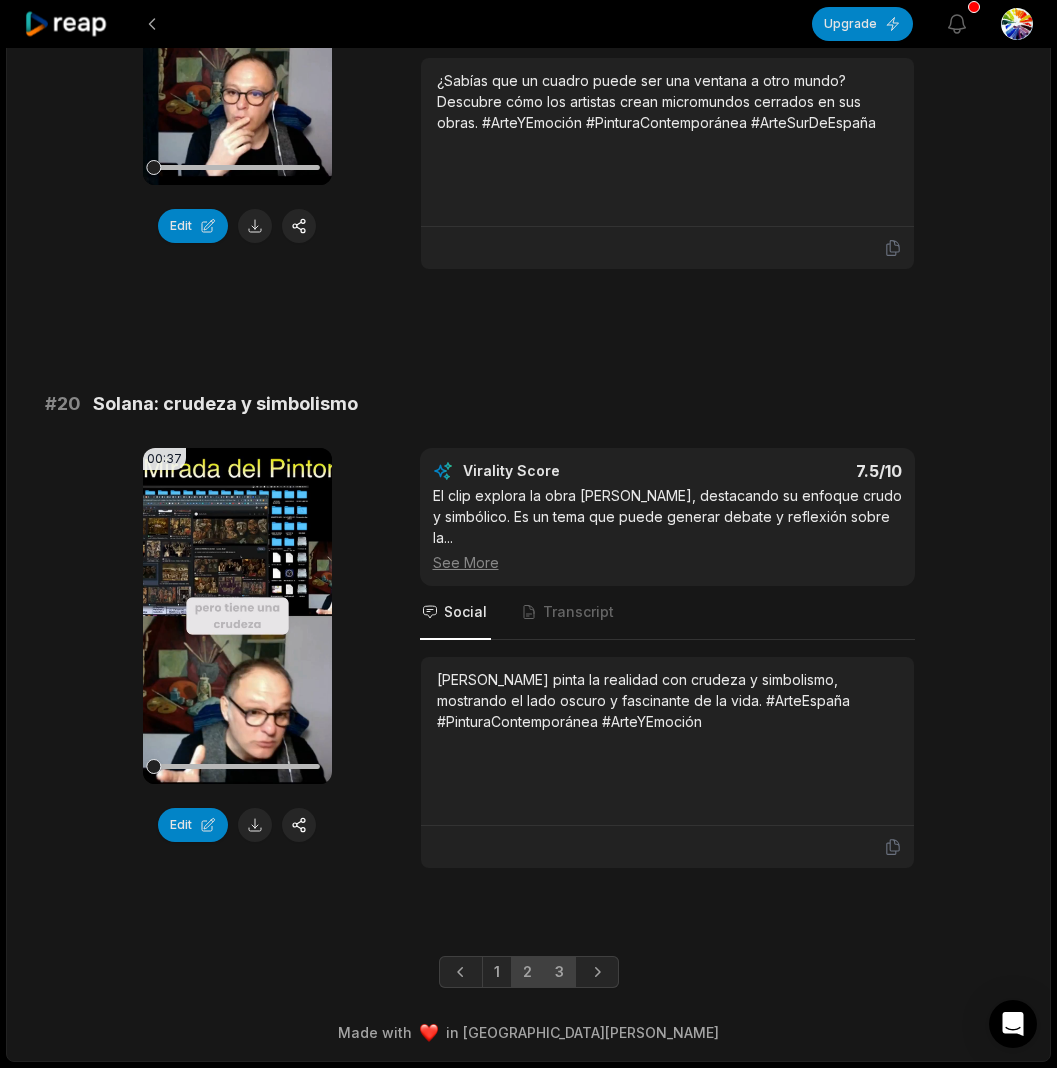 click on "3" at bounding box center [559, 972] 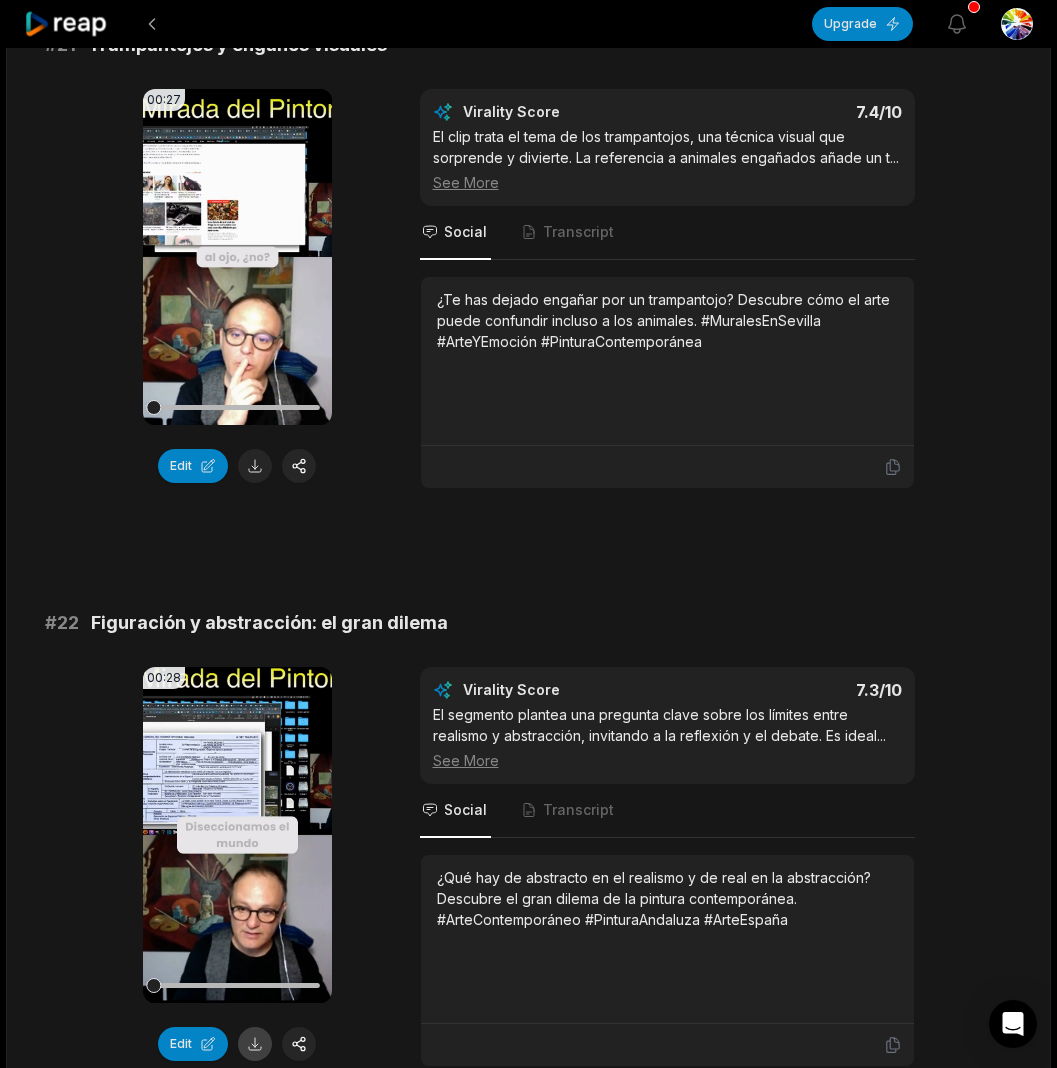scroll, scrollTop: 587, scrollLeft: 0, axis: vertical 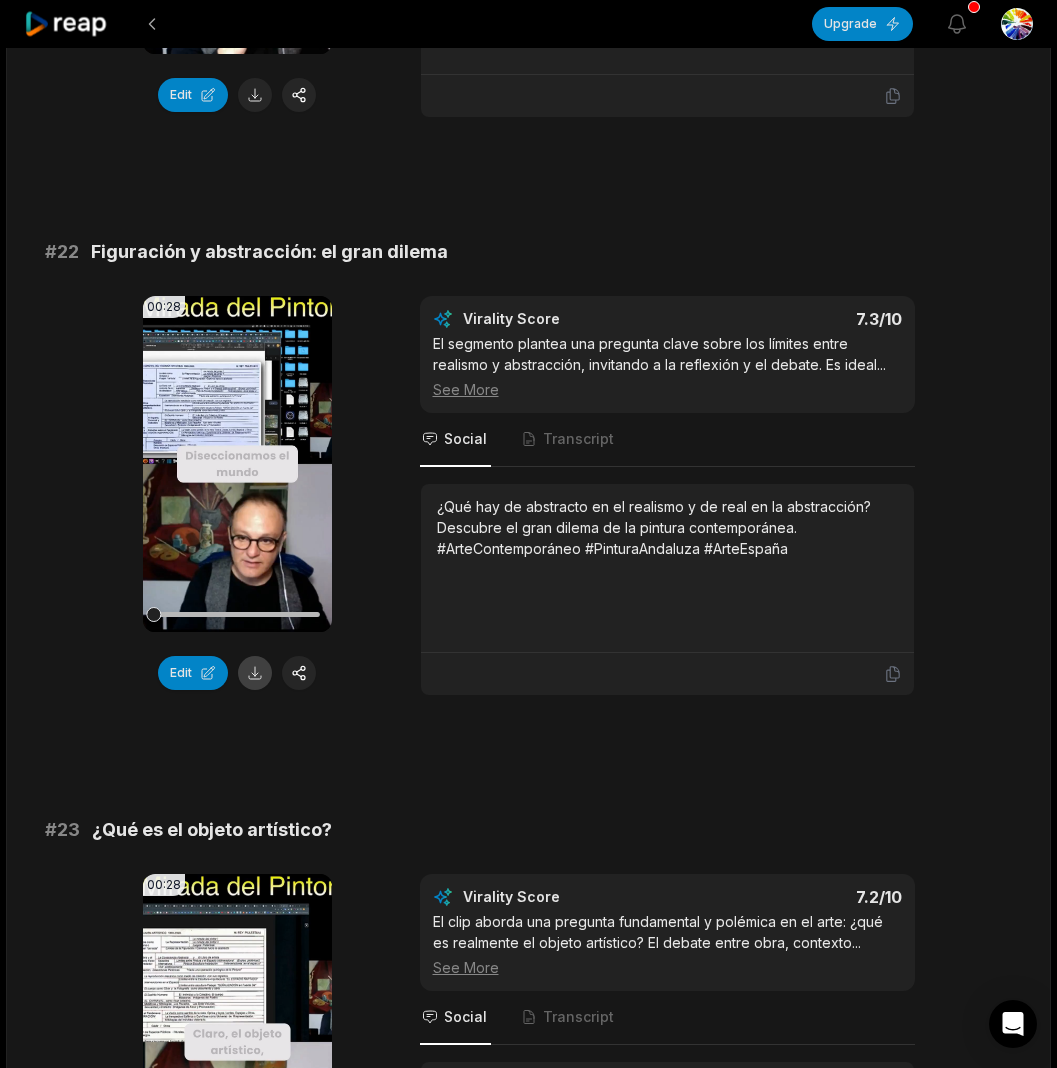 click at bounding box center (255, 673) 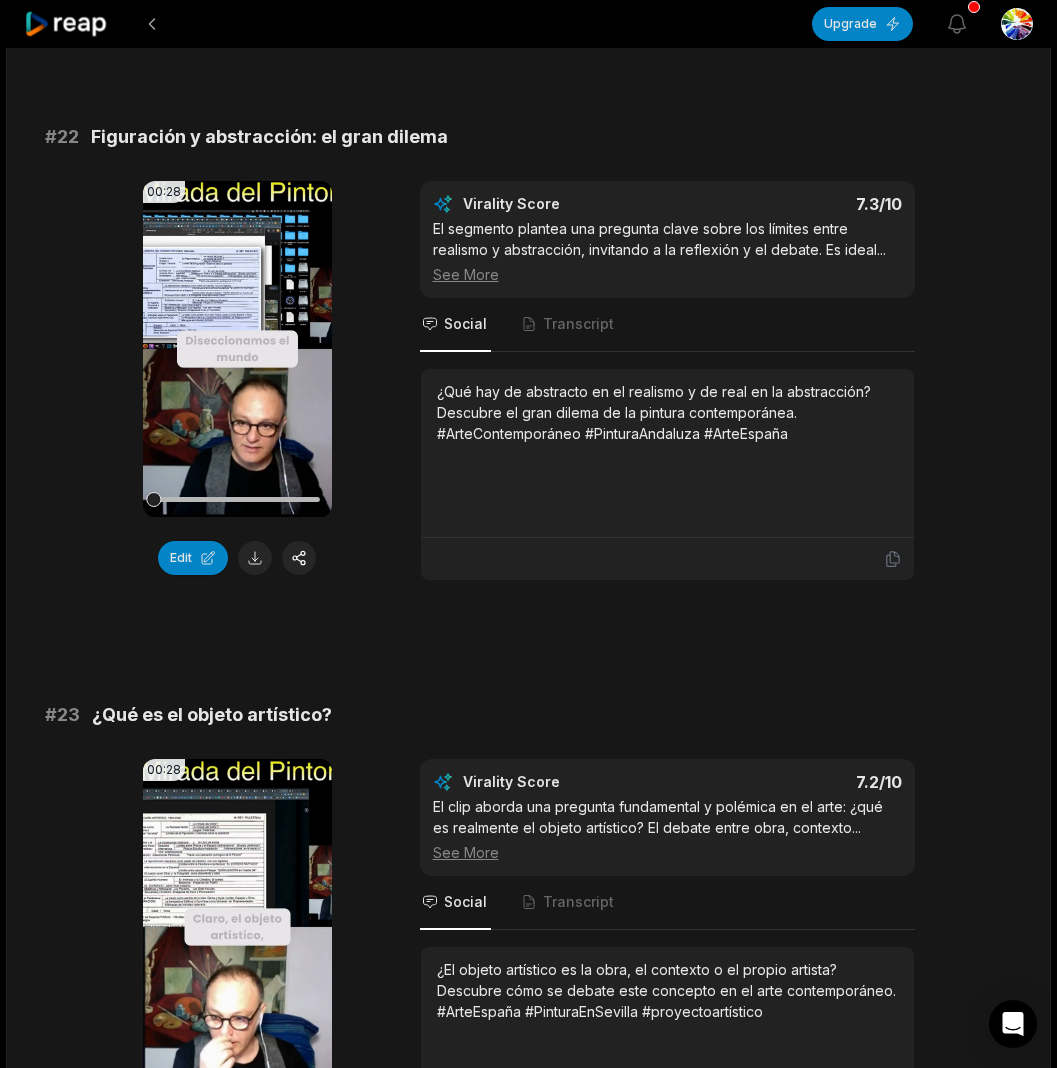 scroll, scrollTop: 986, scrollLeft: 0, axis: vertical 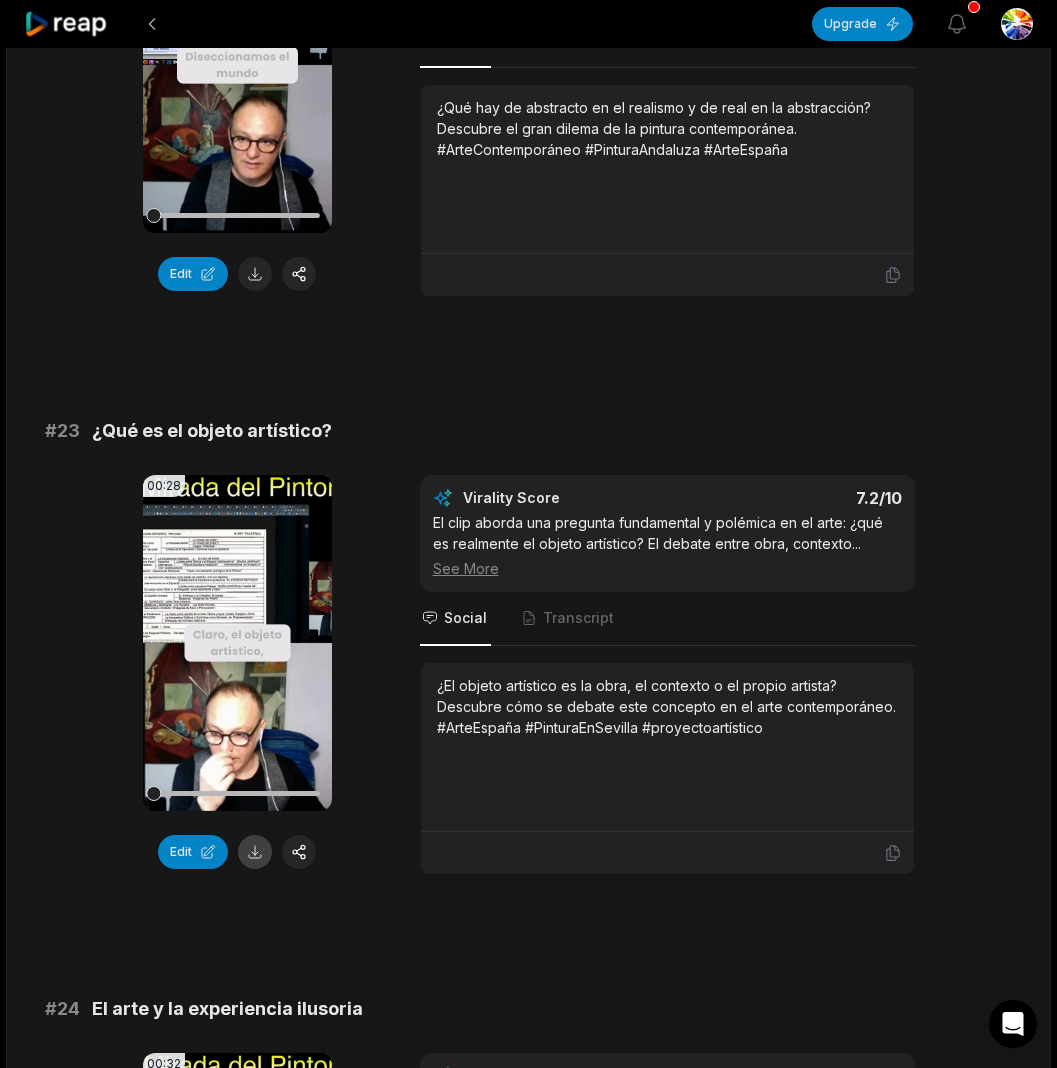 click at bounding box center [255, 852] 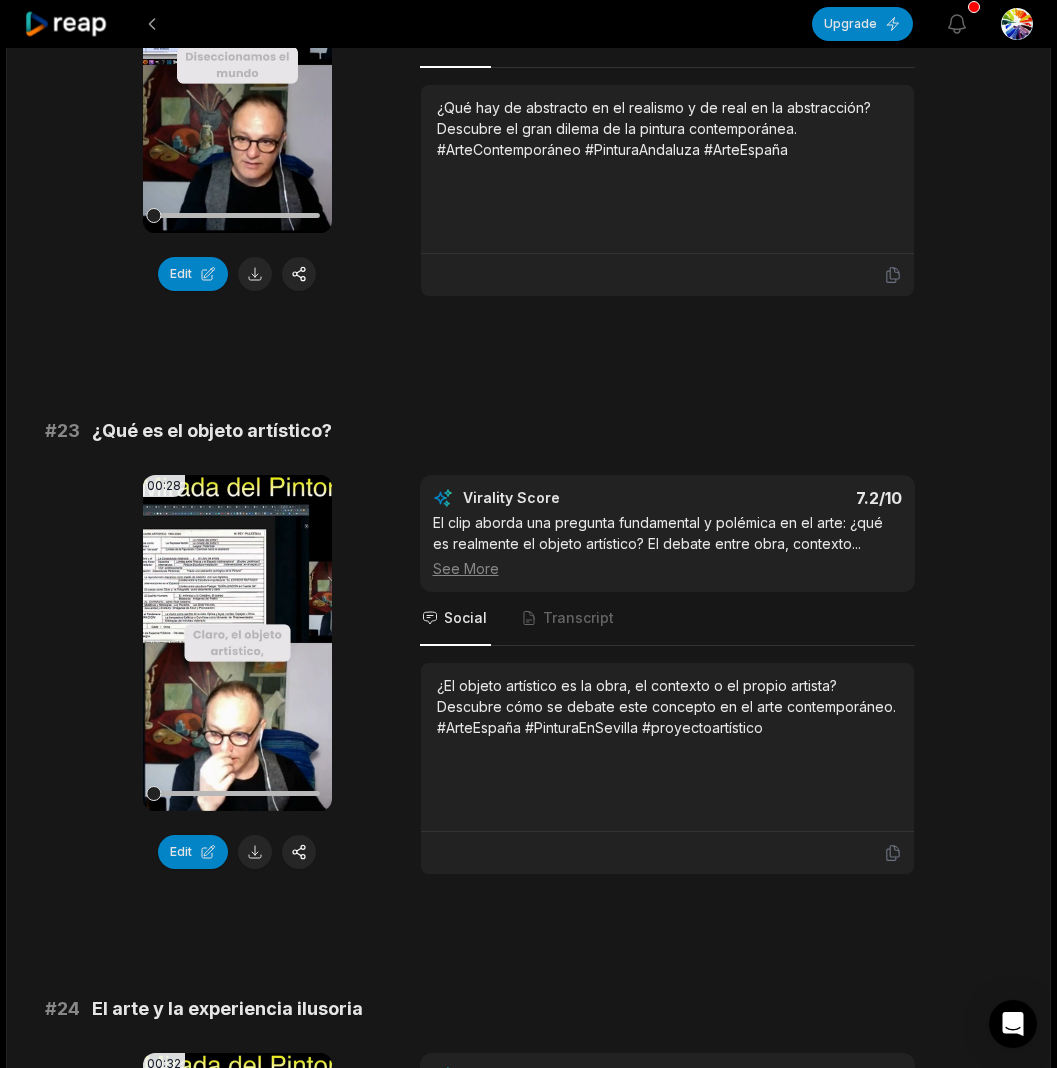 scroll, scrollTop: 1604, scrollLeft: 0, axis: vertical 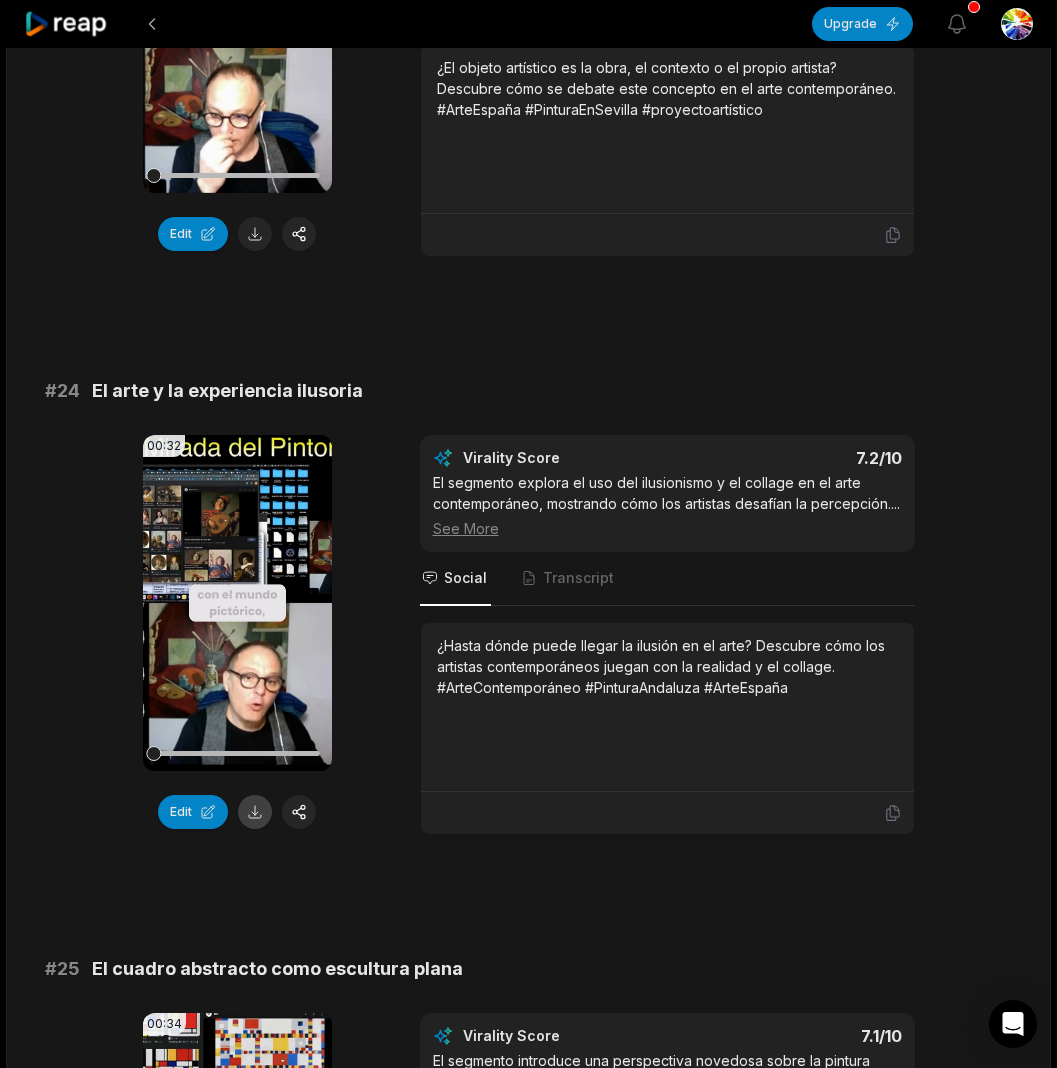 click at bounding box center [255, 812] 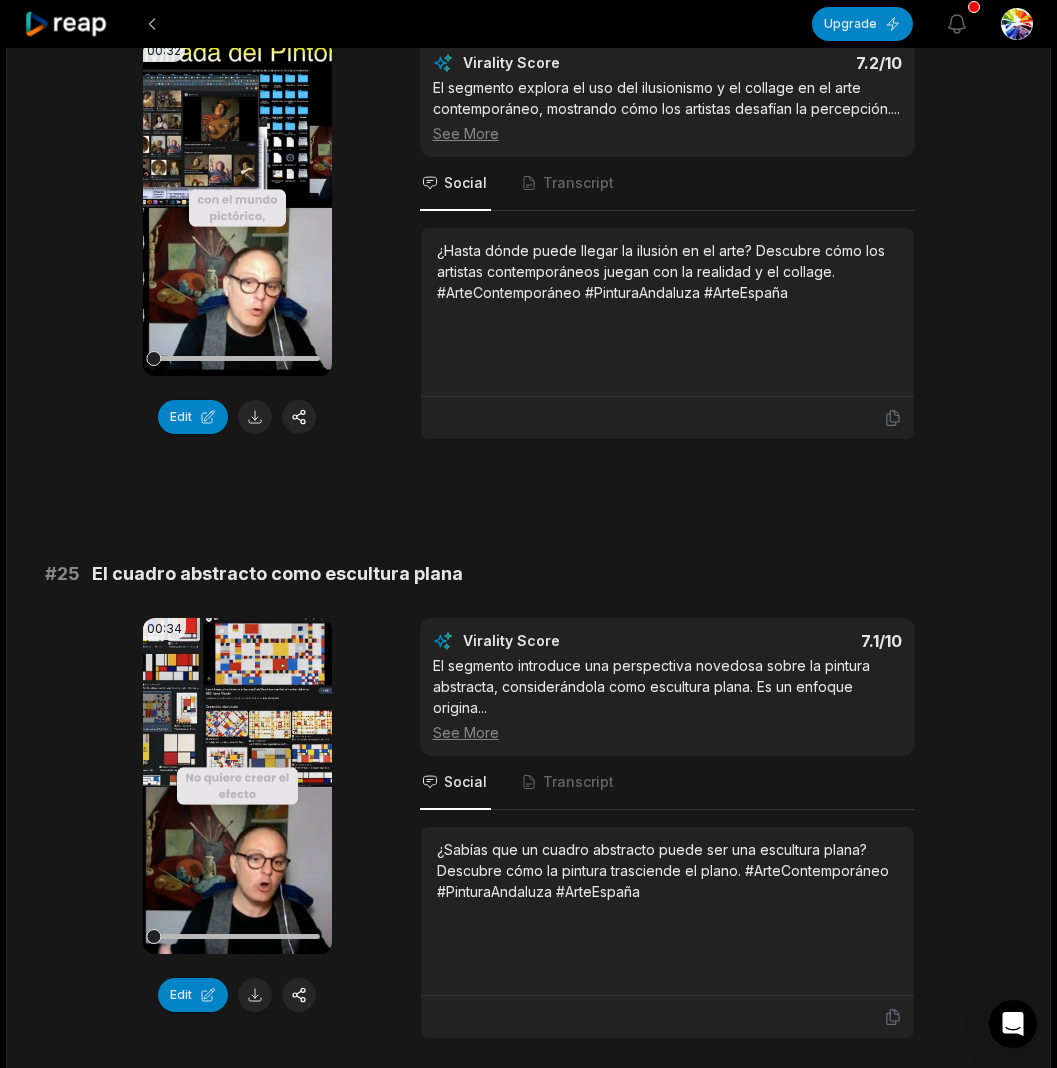 scroll, scrollTop: 2203, scrollLeft: 0, axis: vertical 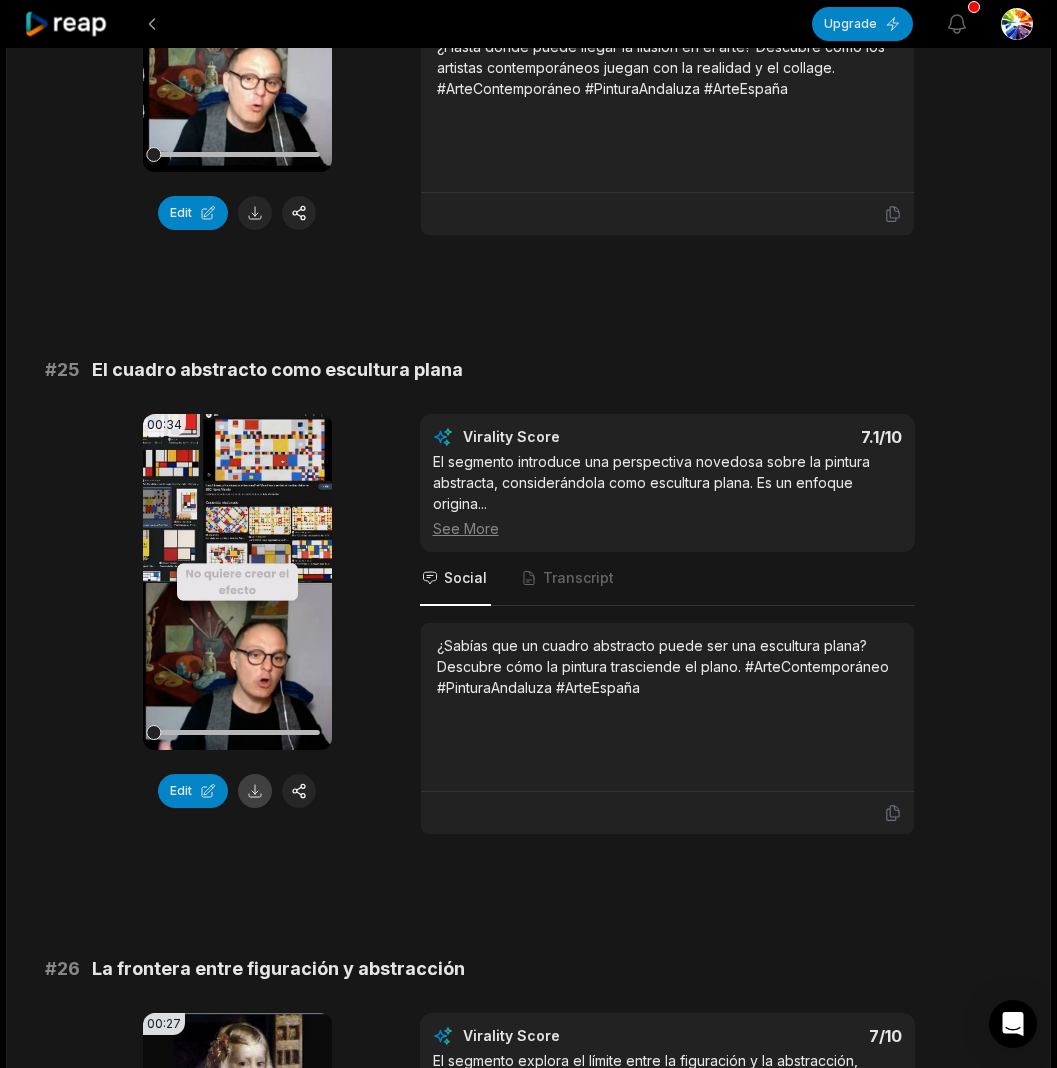click at bounding box center (255, 791) 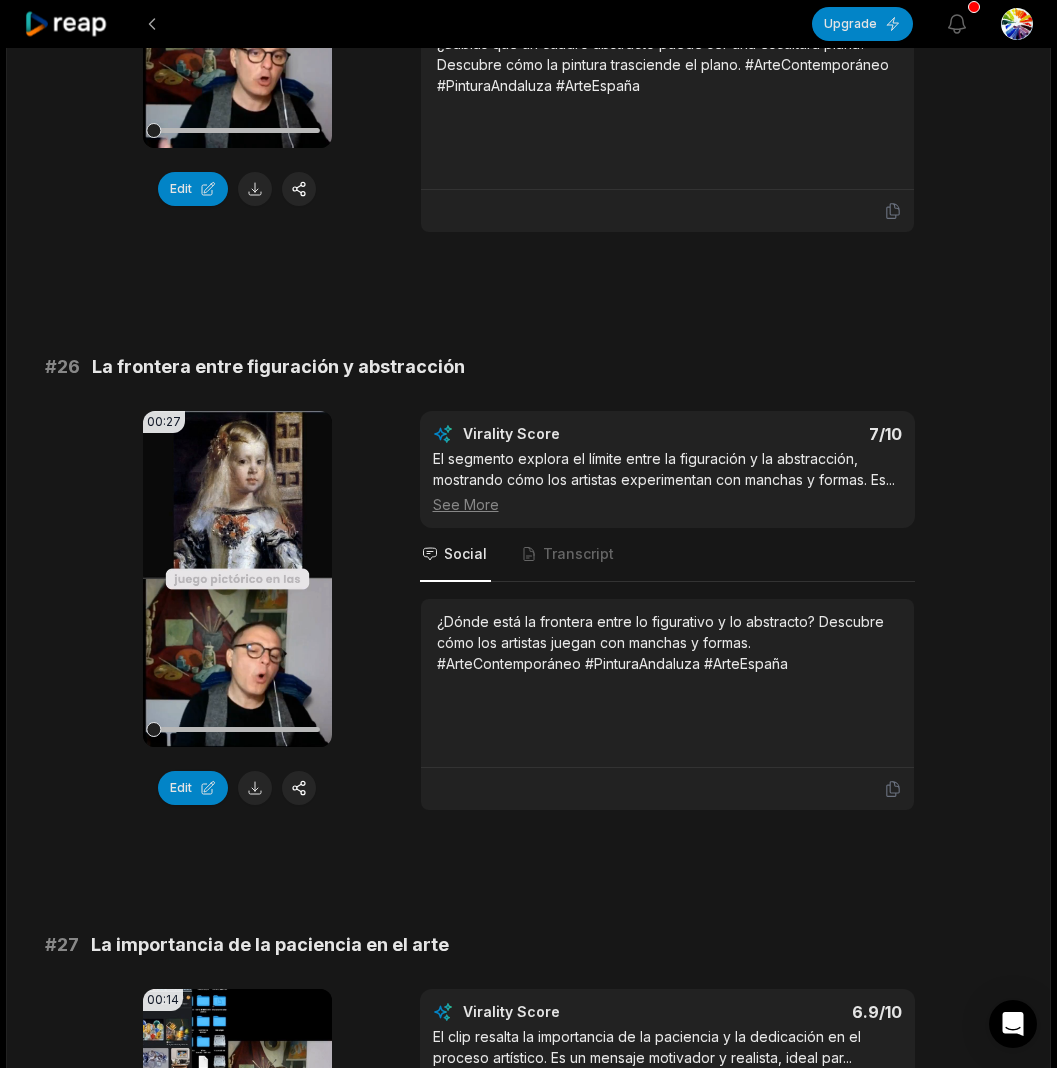 scroll, scrollTop: 2996, scrollLeft: 0, axis: vertical 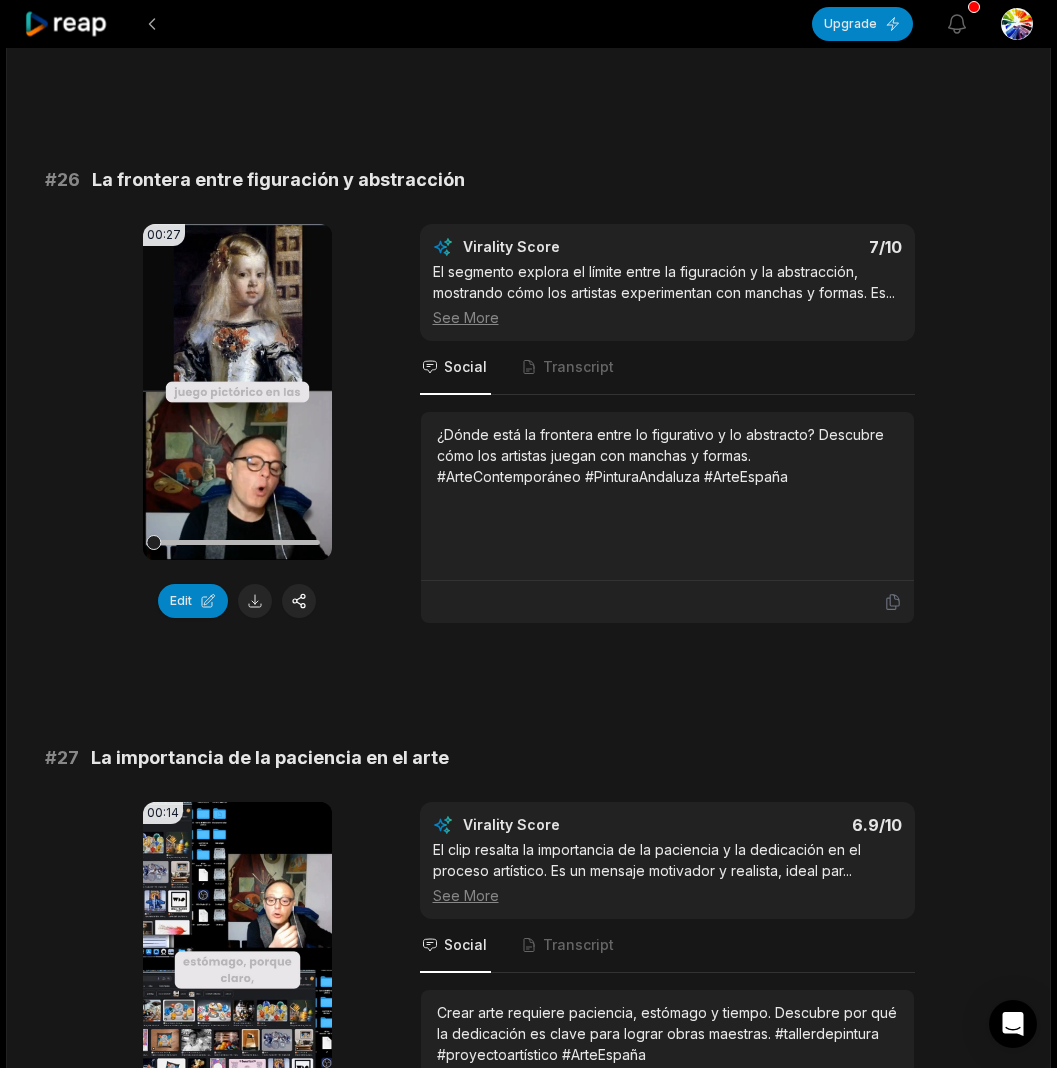 drag, startPoint x: 257, startPoint y: 610, endPoint x: 262, endPoint y: 672, distance: 62.201286 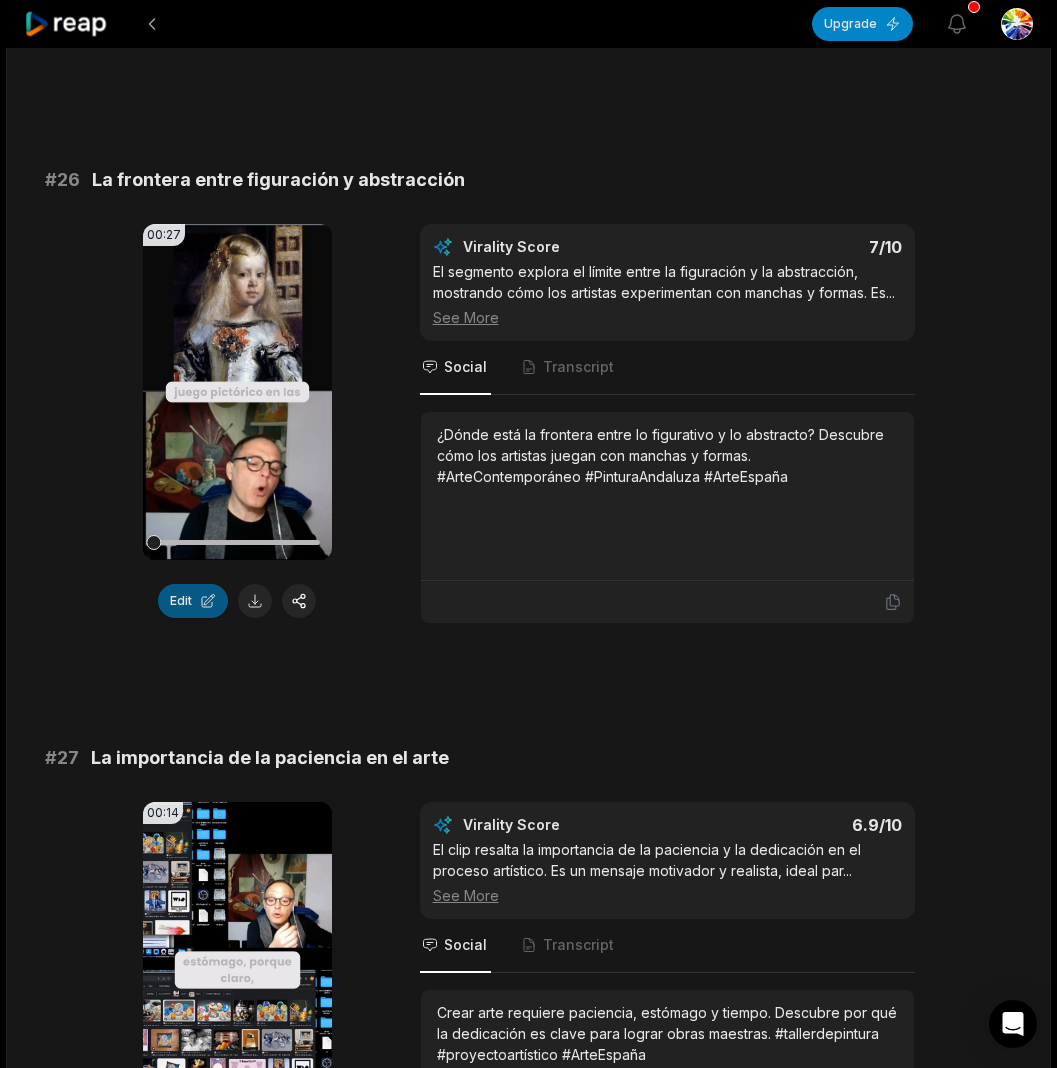 click on "Edit" at bounding box center (193, 601) 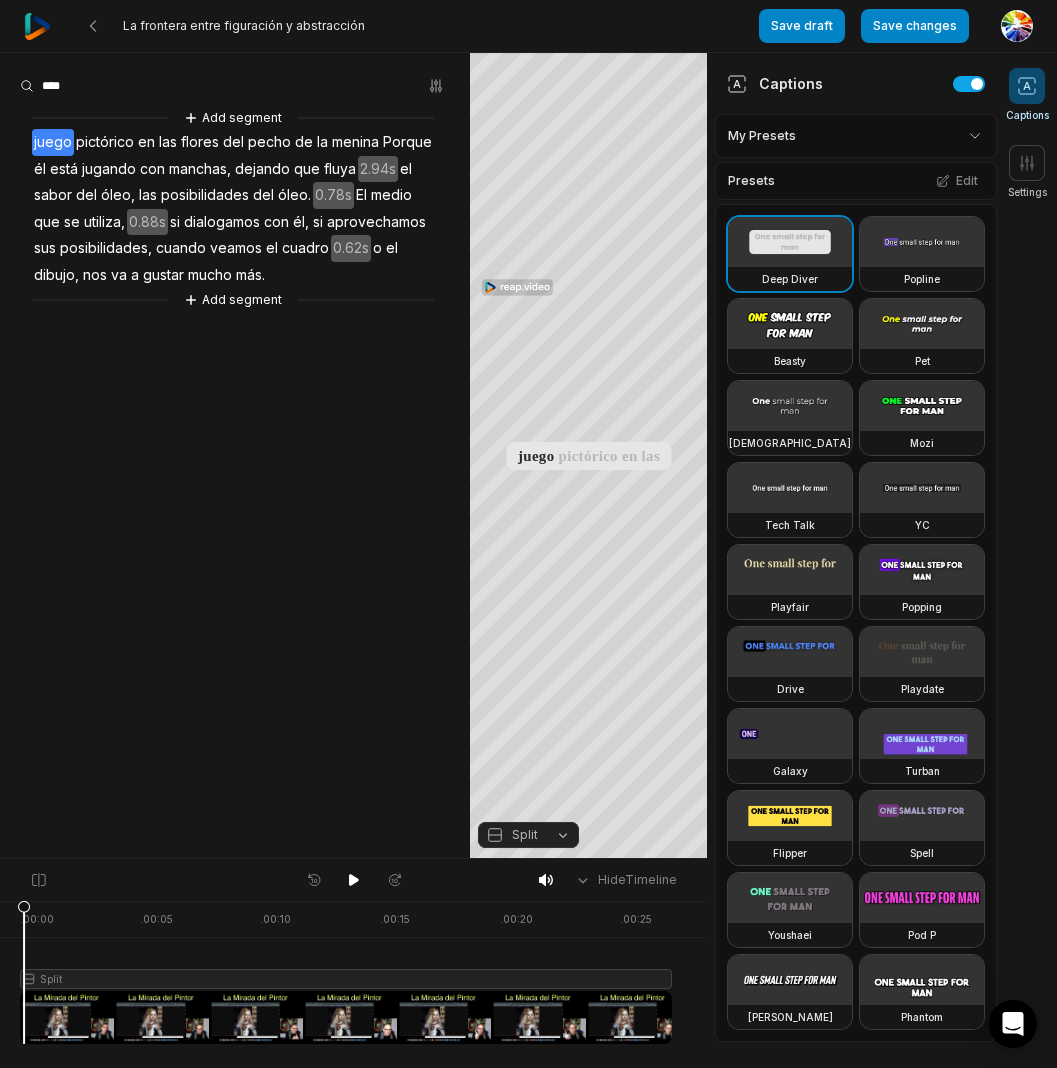 scroll, scrollTop: 0, scrollLeft: 0, axis: both 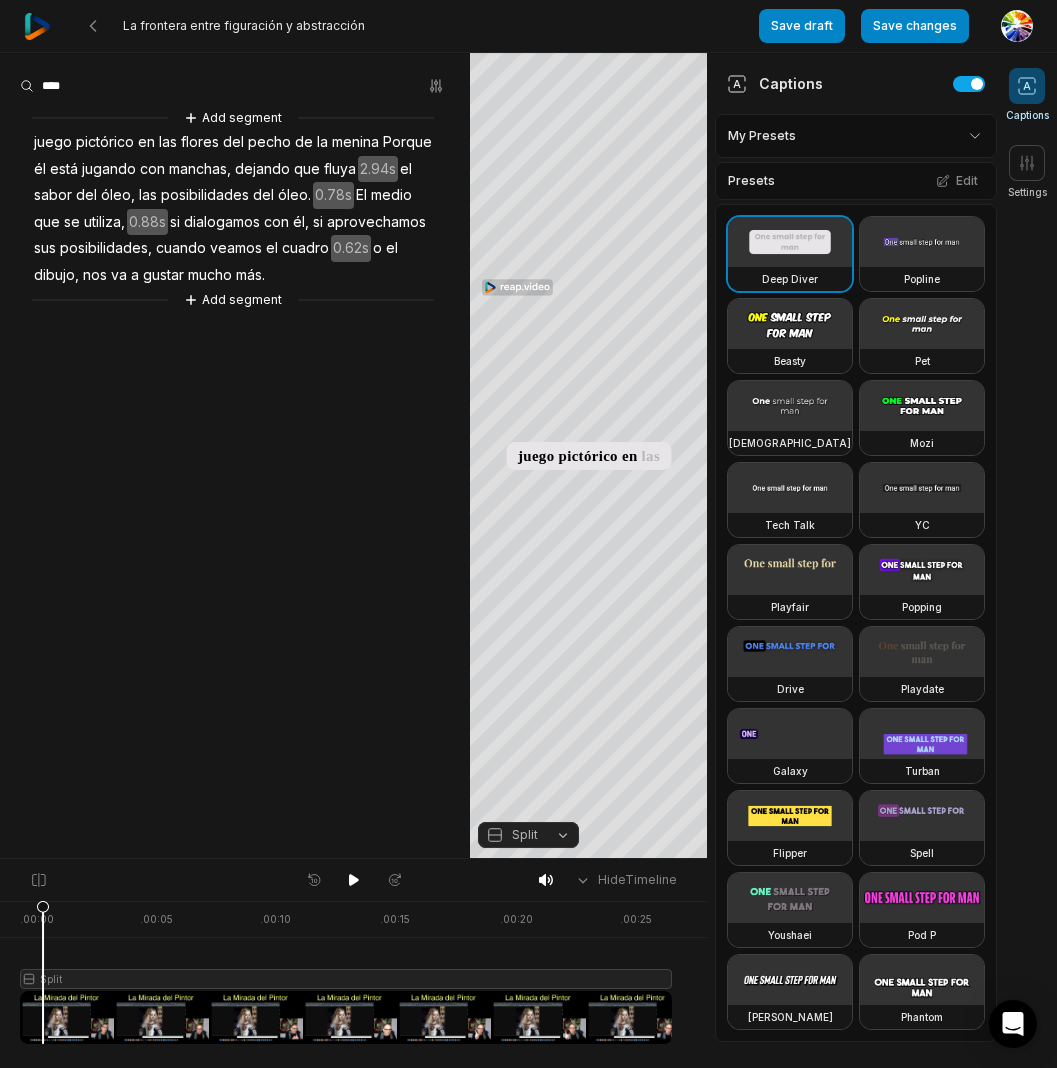 click on "Hide  Timeline .  00:00 .  00:05 .  00:10 .  00:15 .  00:20 .  00:25 Split" at bounding box center (353, 963) 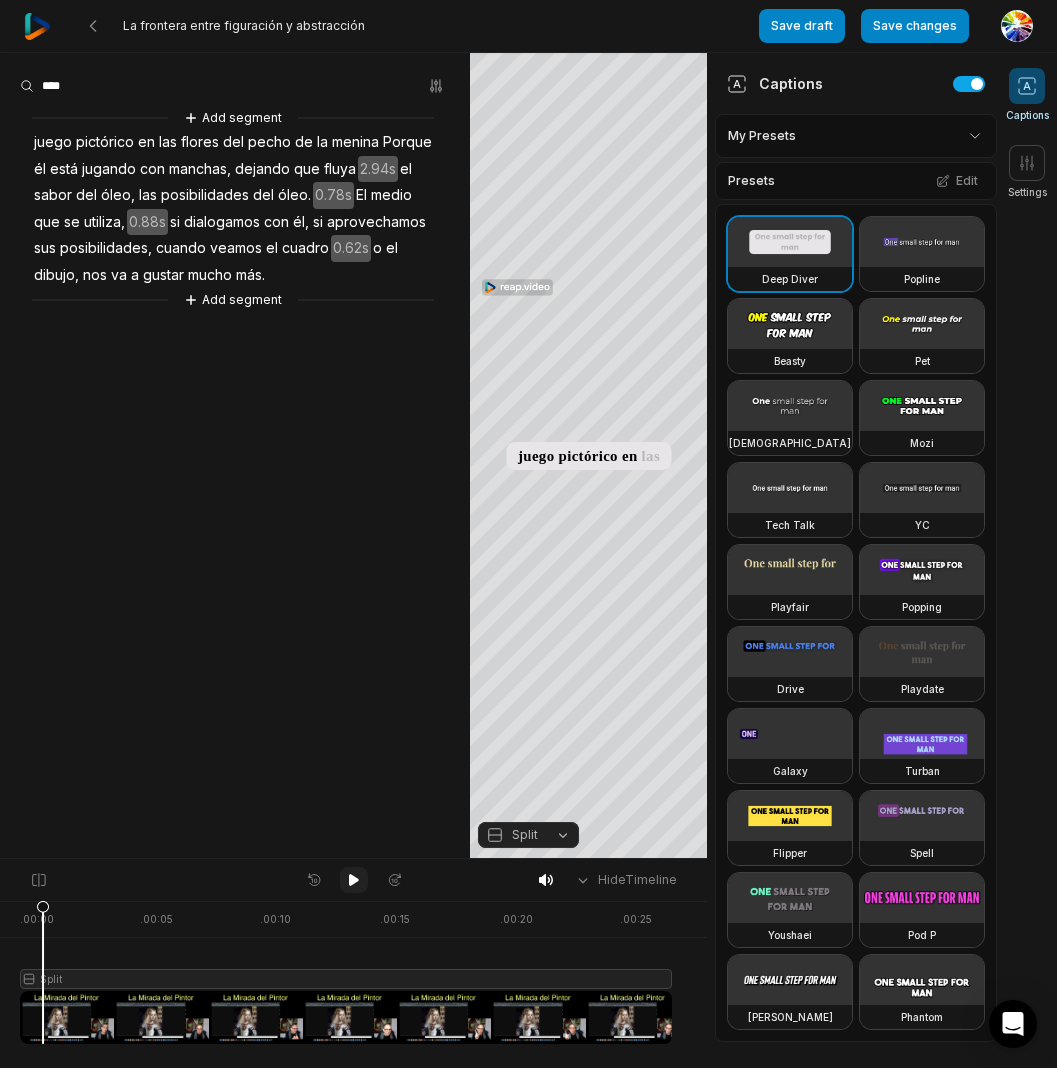 click 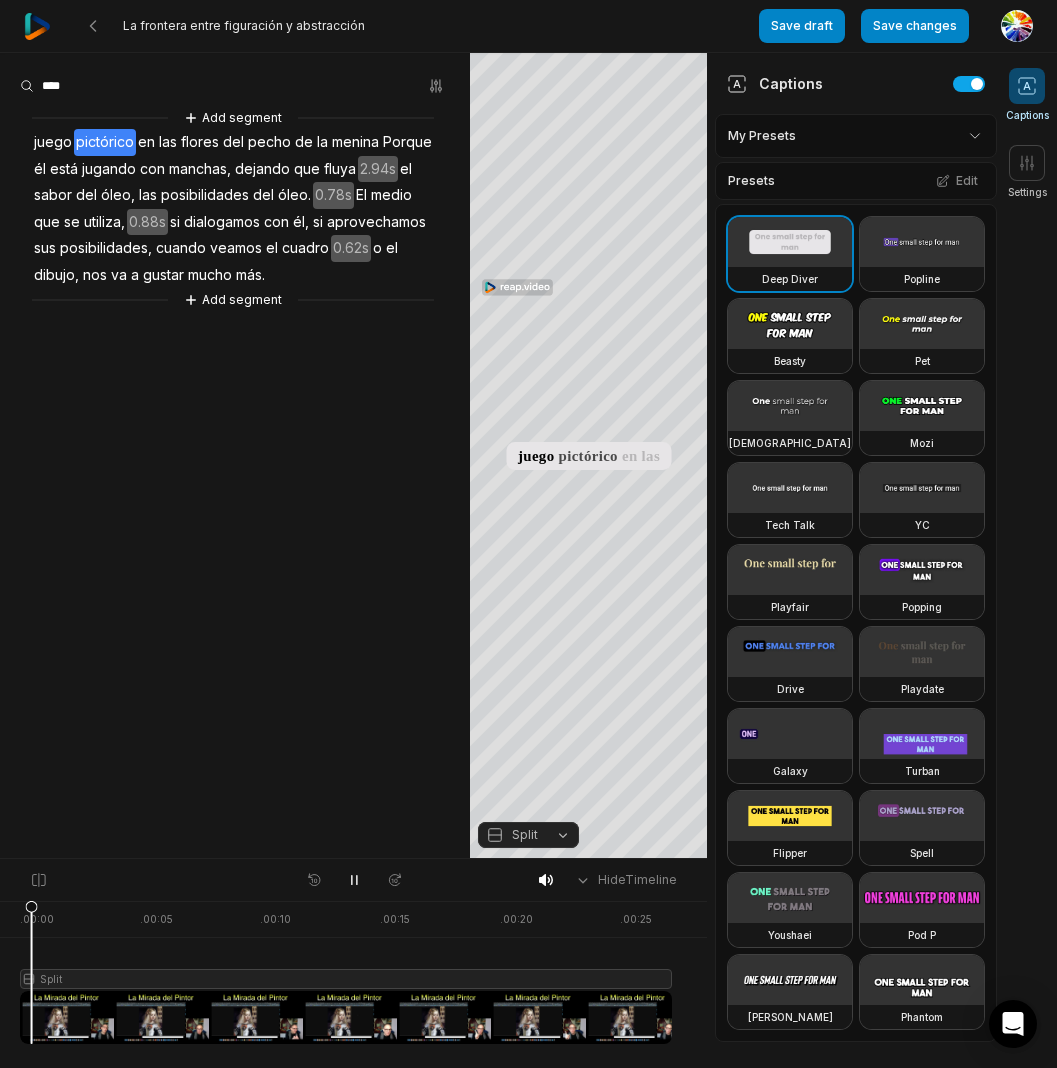click at bounding box center [346, 972] 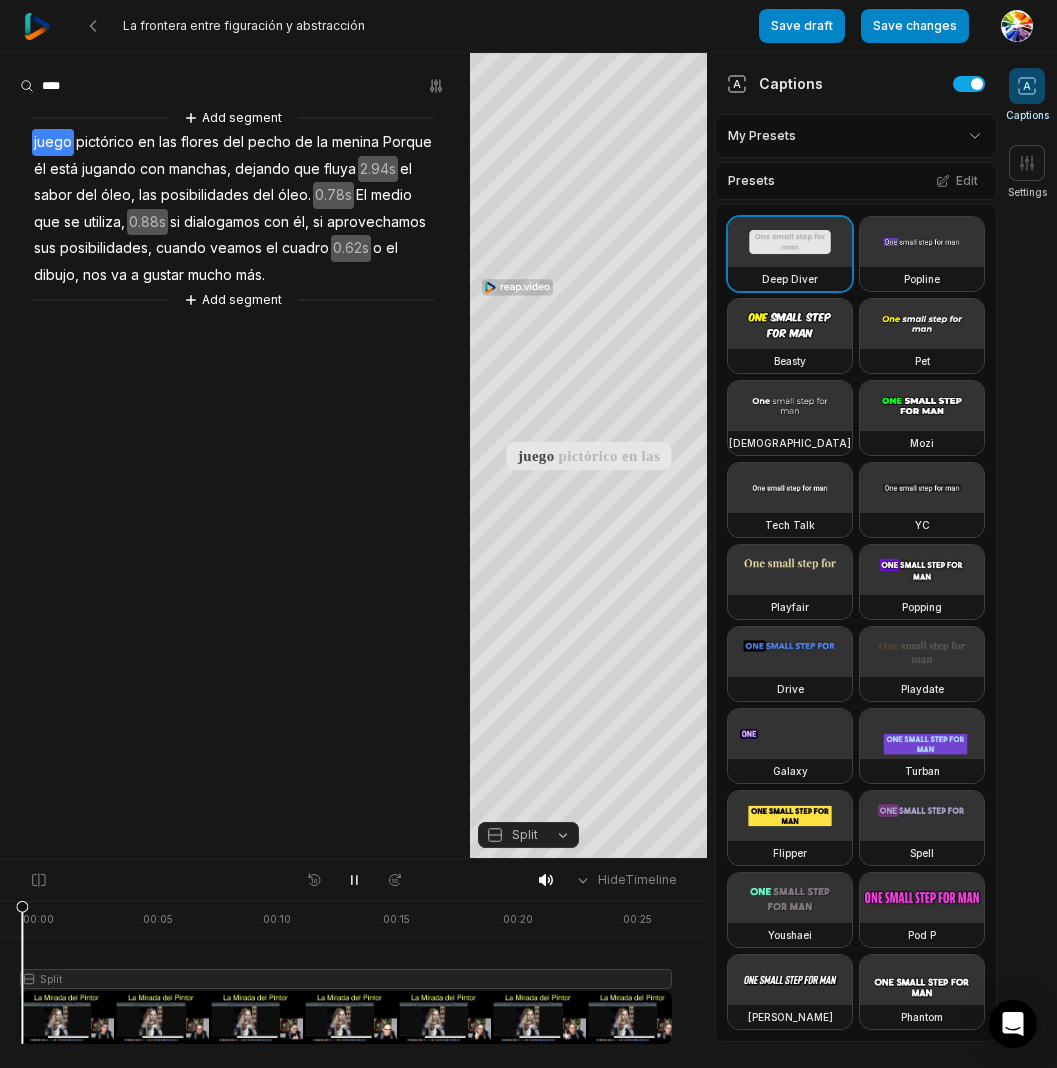 drag, startPoint x: 31, startPoint y: 906, endPoint x: -5, endPoint y: 902, distance: 36.221542 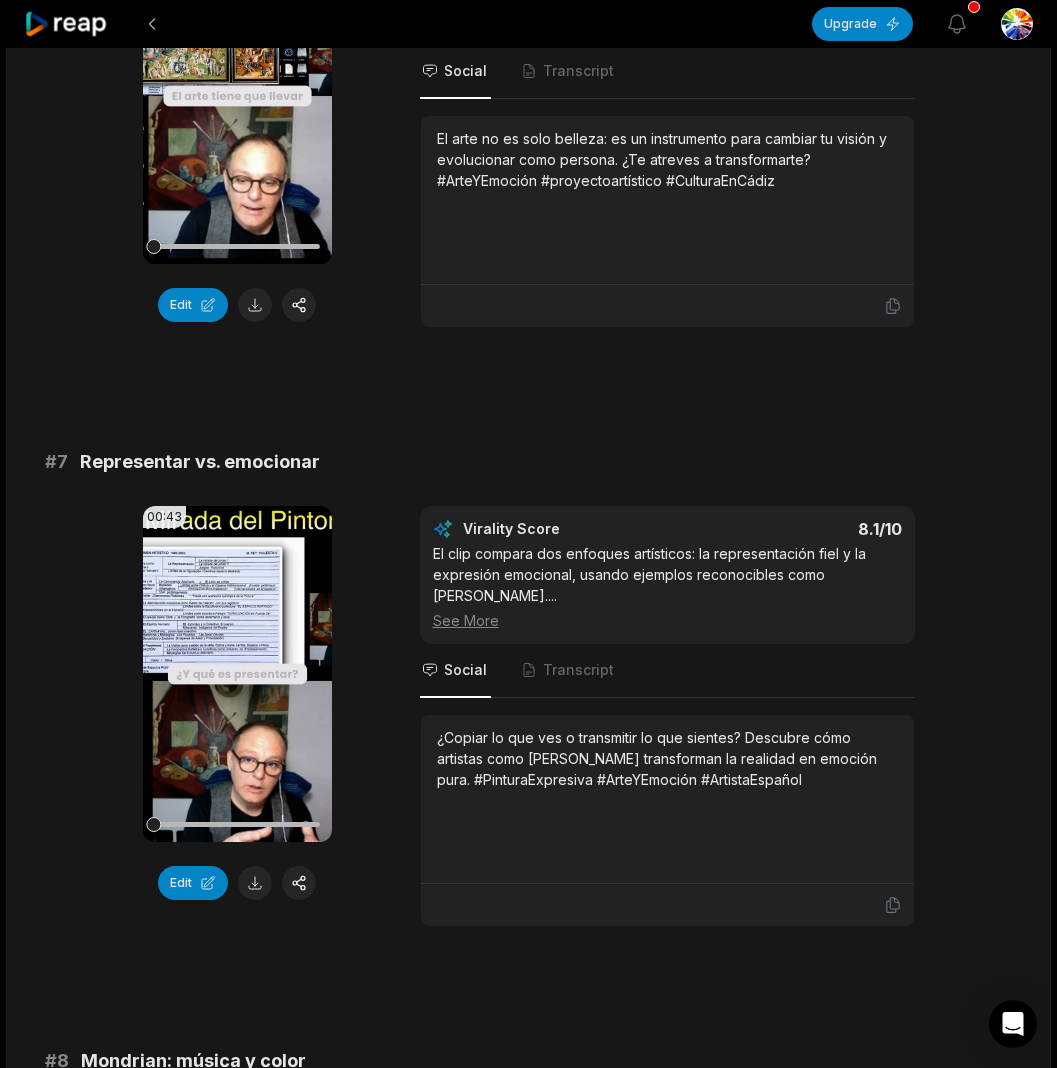 scroll, scrollTop: 3433, scrollLeft: 0, axis: vertical 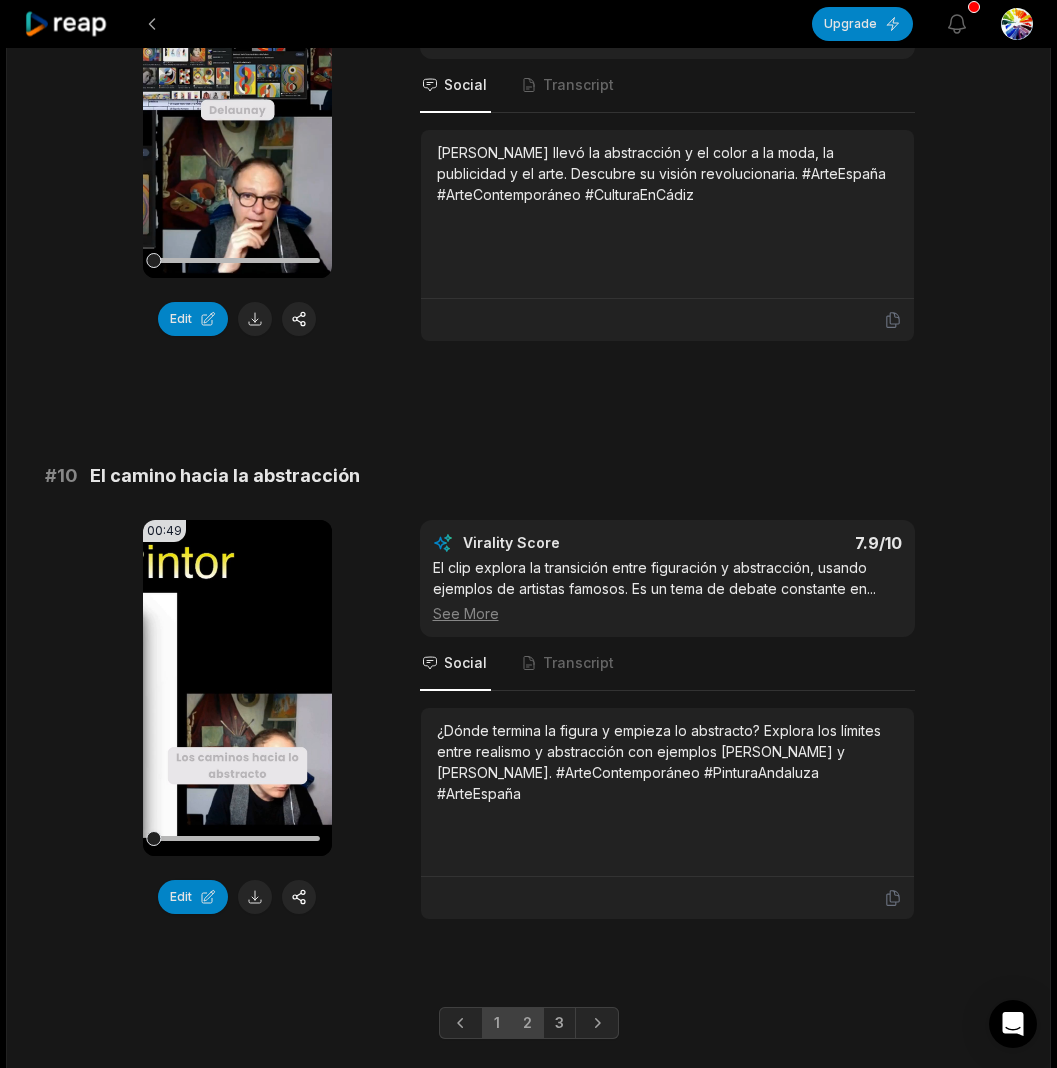 click on "2" at bounding box center [527, 1023] 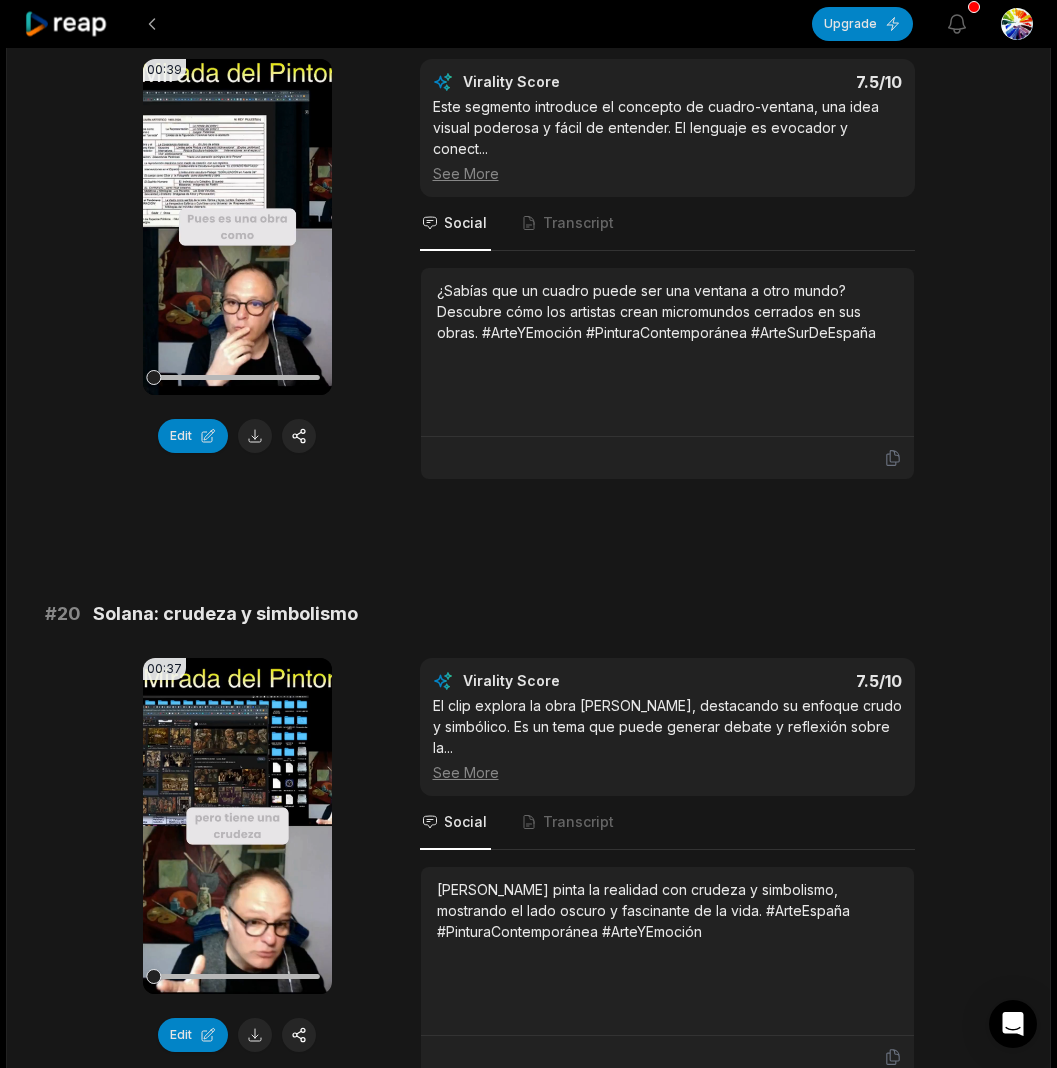 scroll, scrollTop: 5113, scrollLeft: 0, axis: vertical 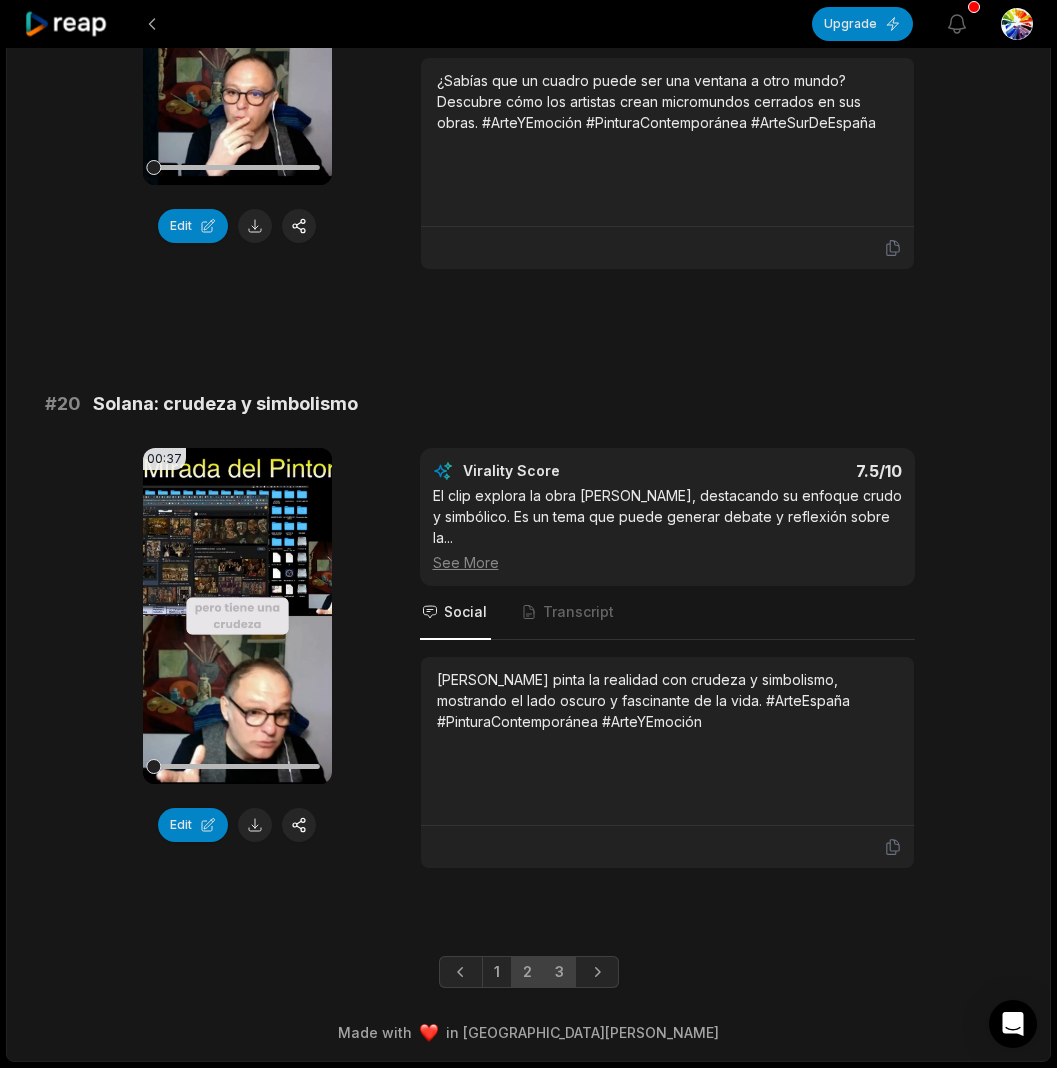click on "3" at bounding box center (559, 972) 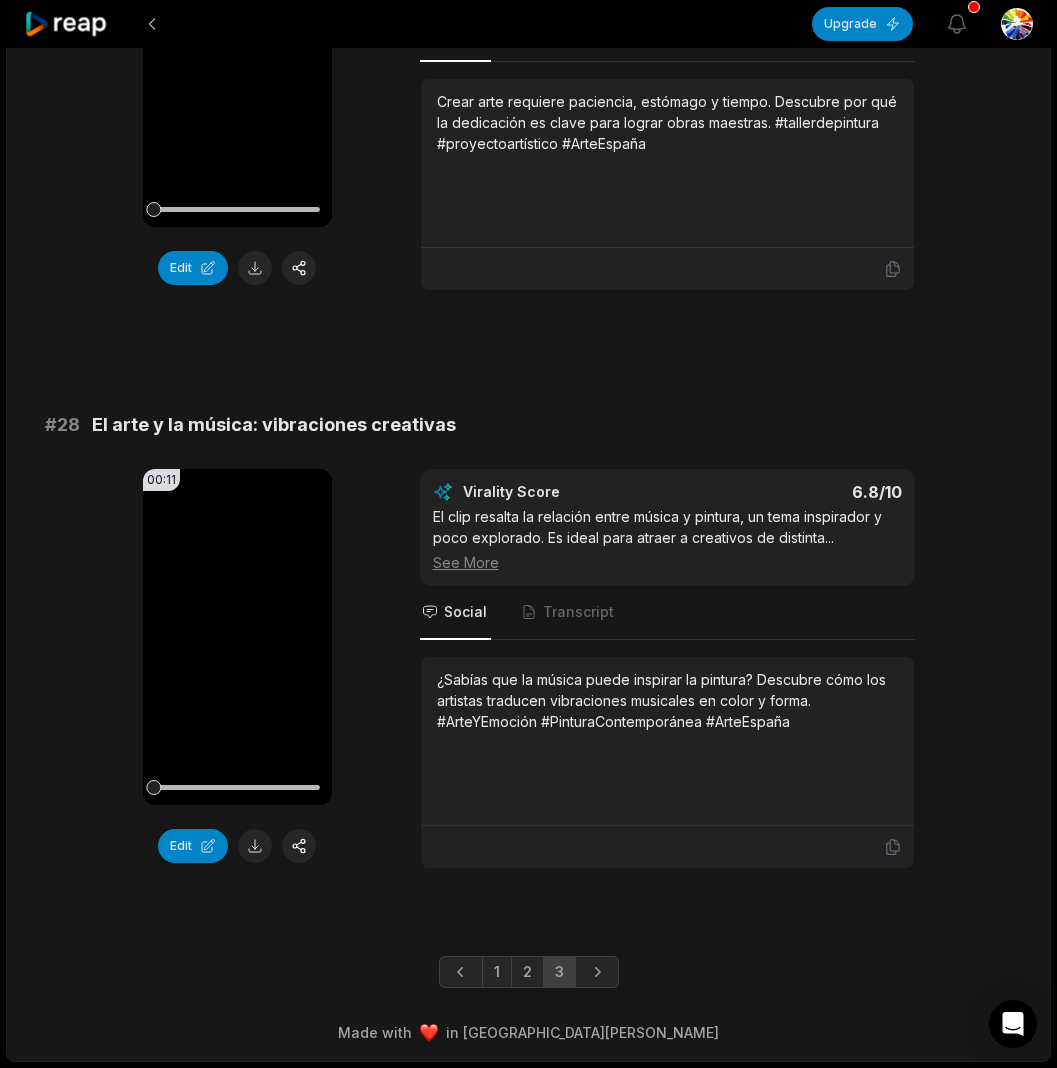 scroll, scrollTop: 3936, scrollLeft: 0, axis: vertical 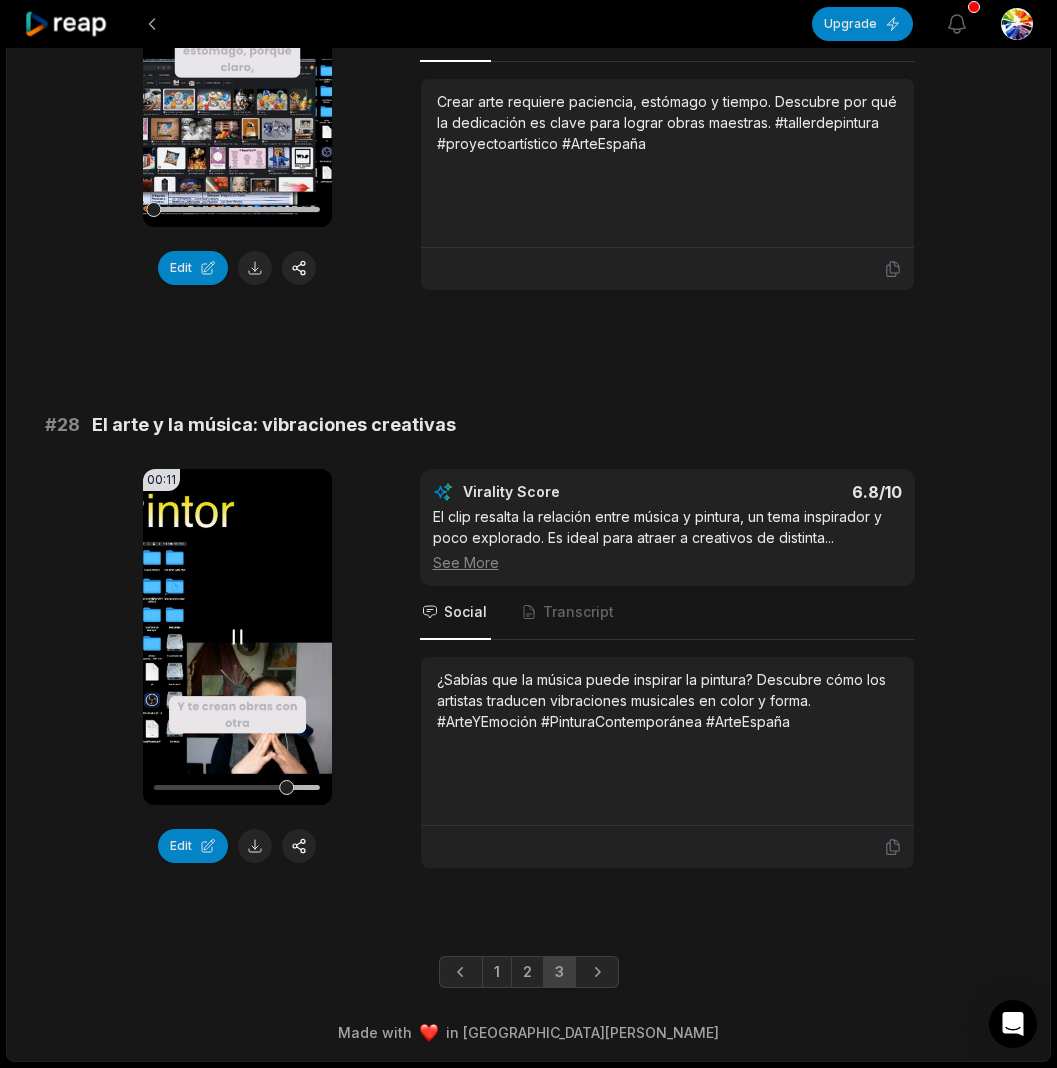 click 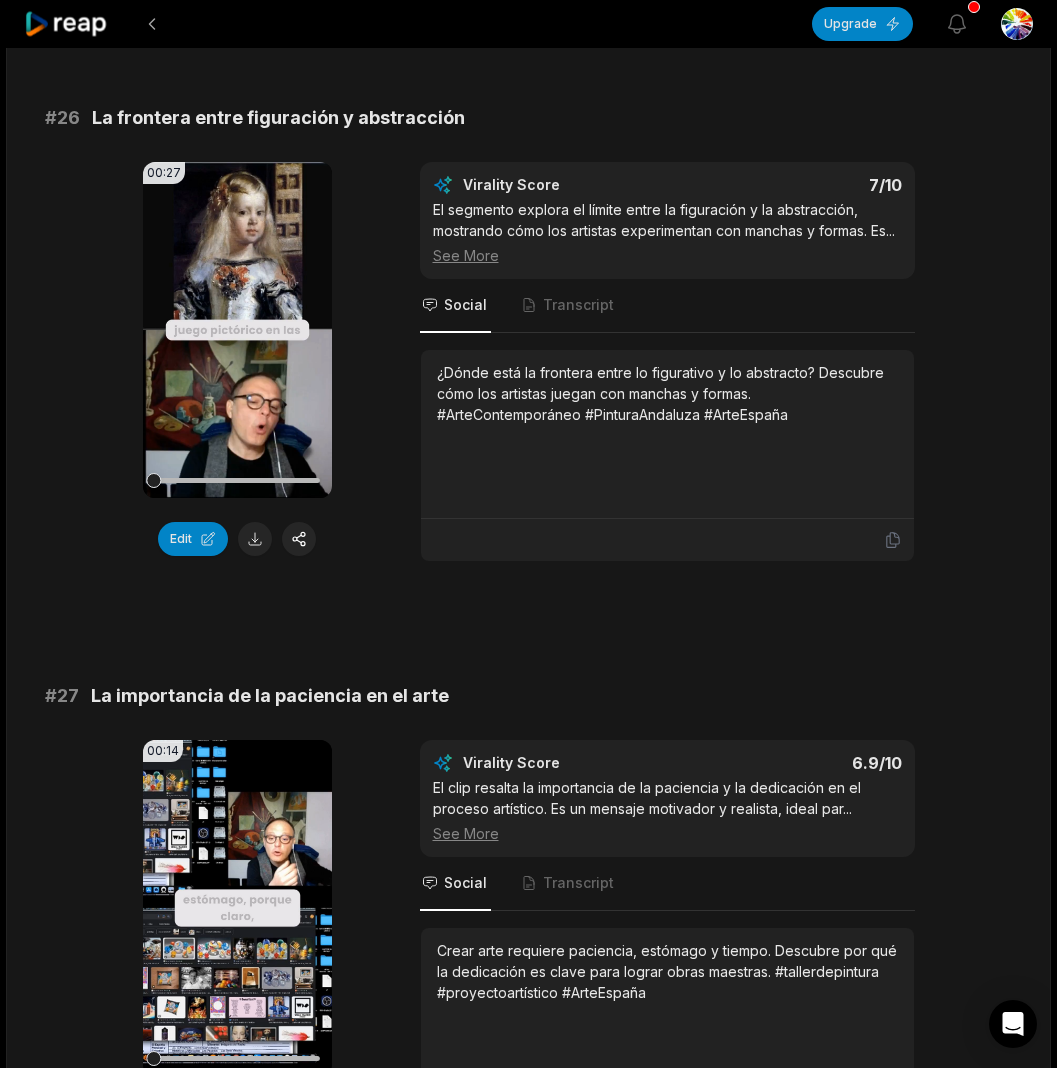 scroll, scrollTop: 2940, scrollLeft: 0, axis: vertical 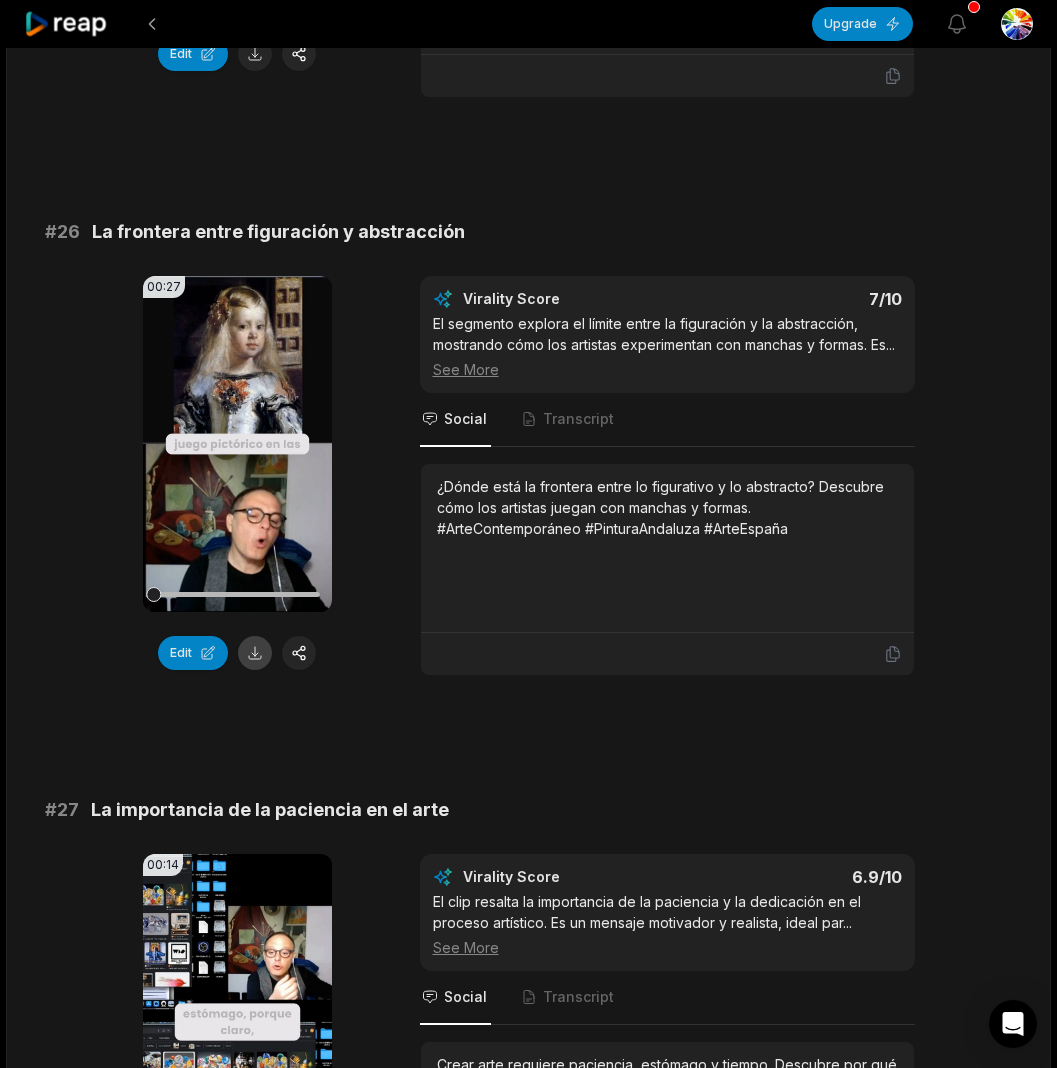 click at bounding box center [255, 653] 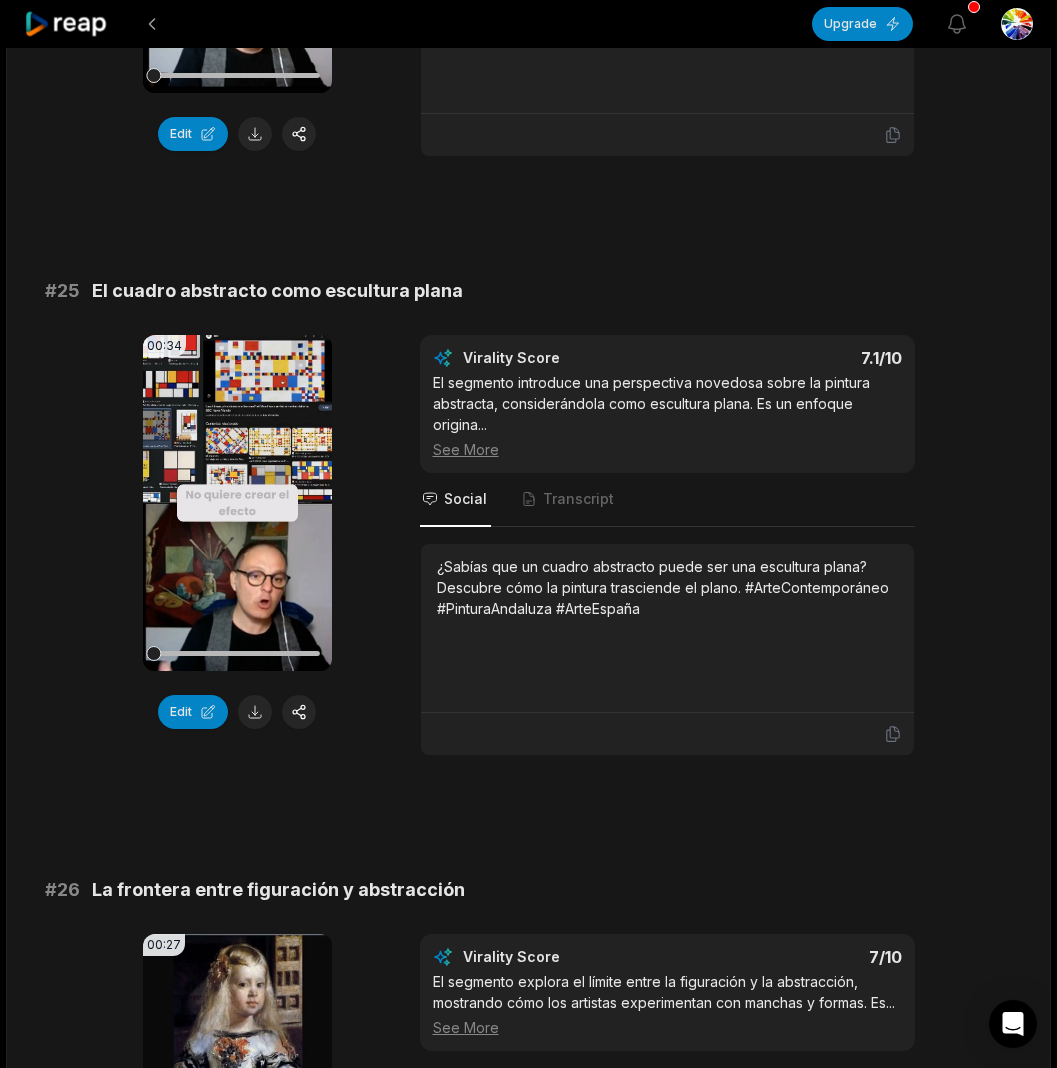 scroll, scrollTop: 2281, scrollLeft: 0, axis: vertical 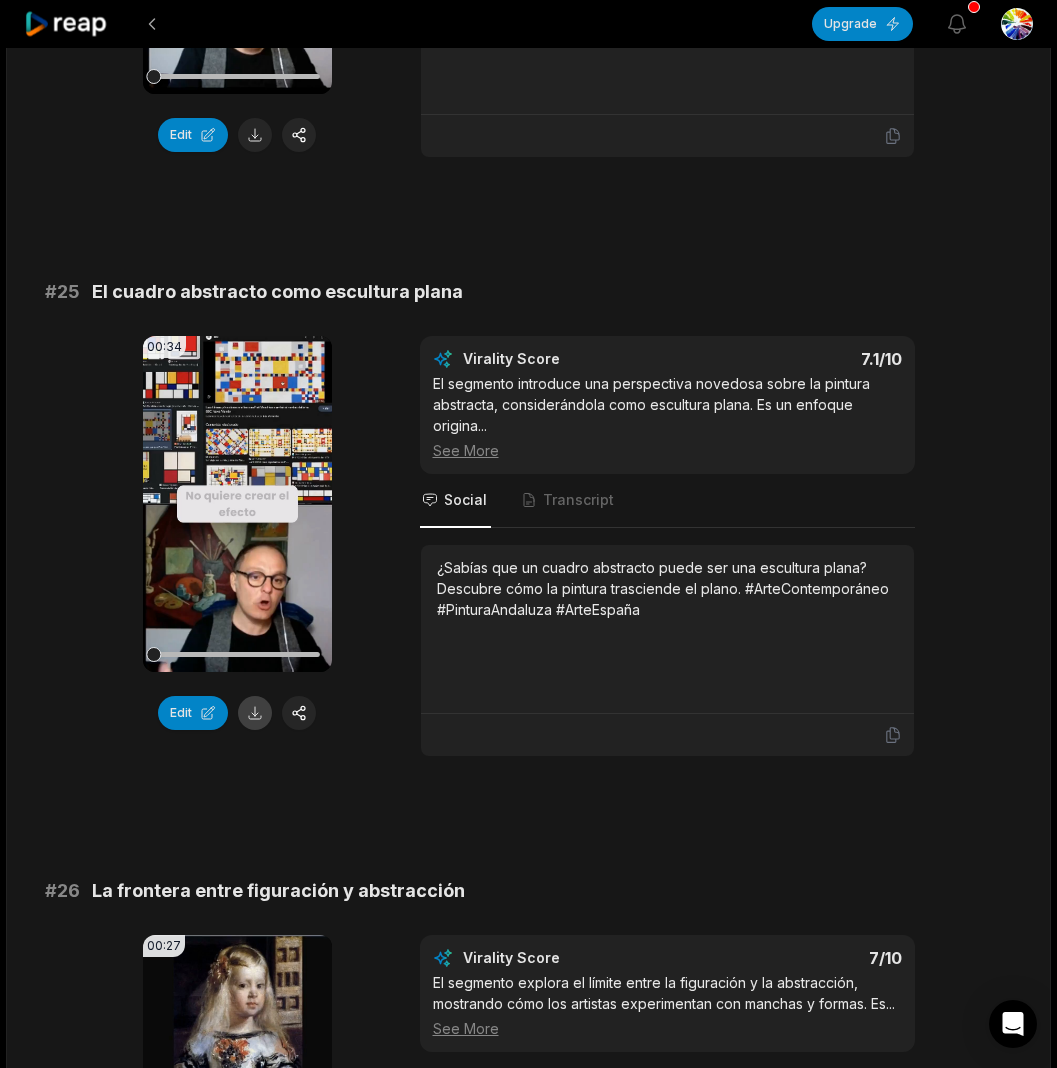 click at bounding box center (255, 713) 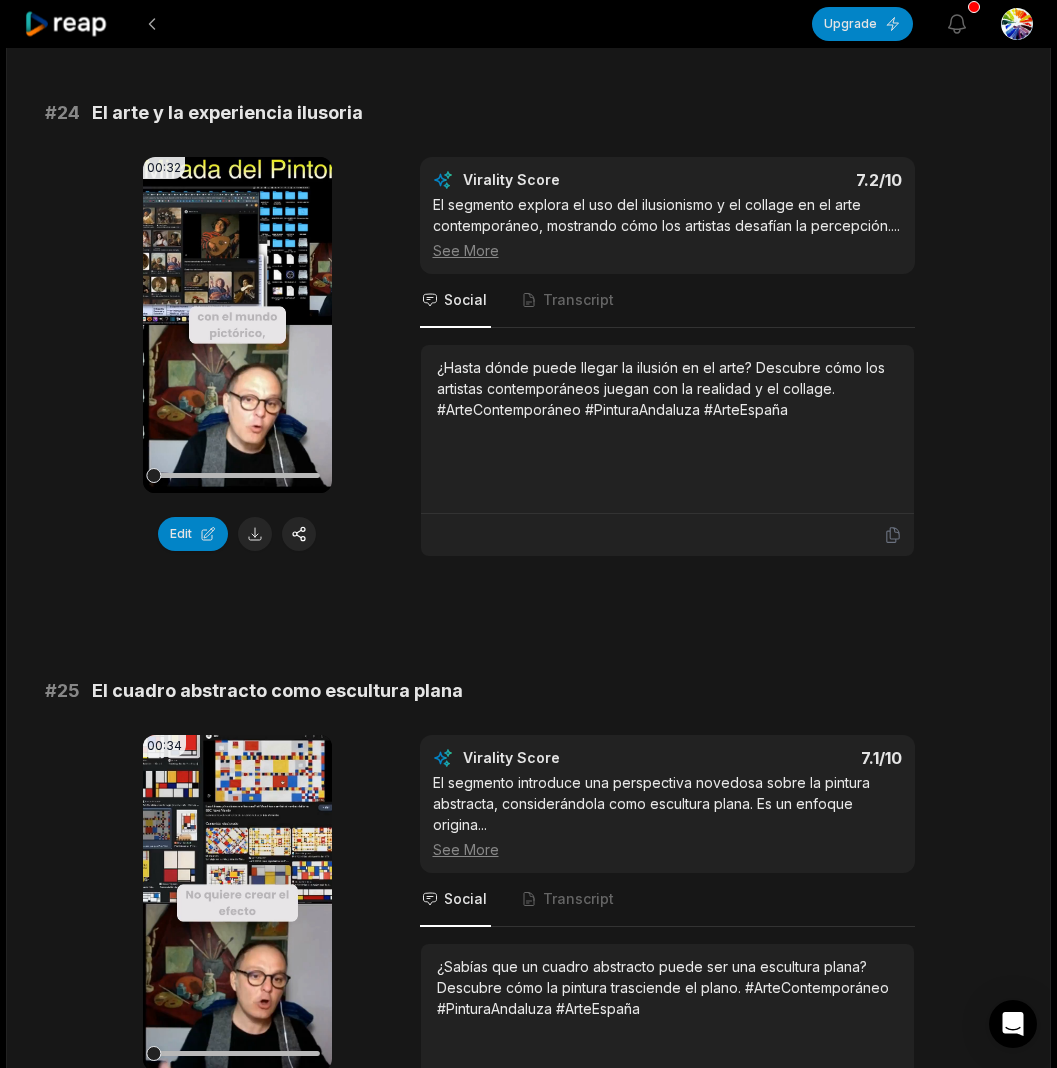 scroll, scrollTop: 1864, scrollLeft: 0, axis: vertical 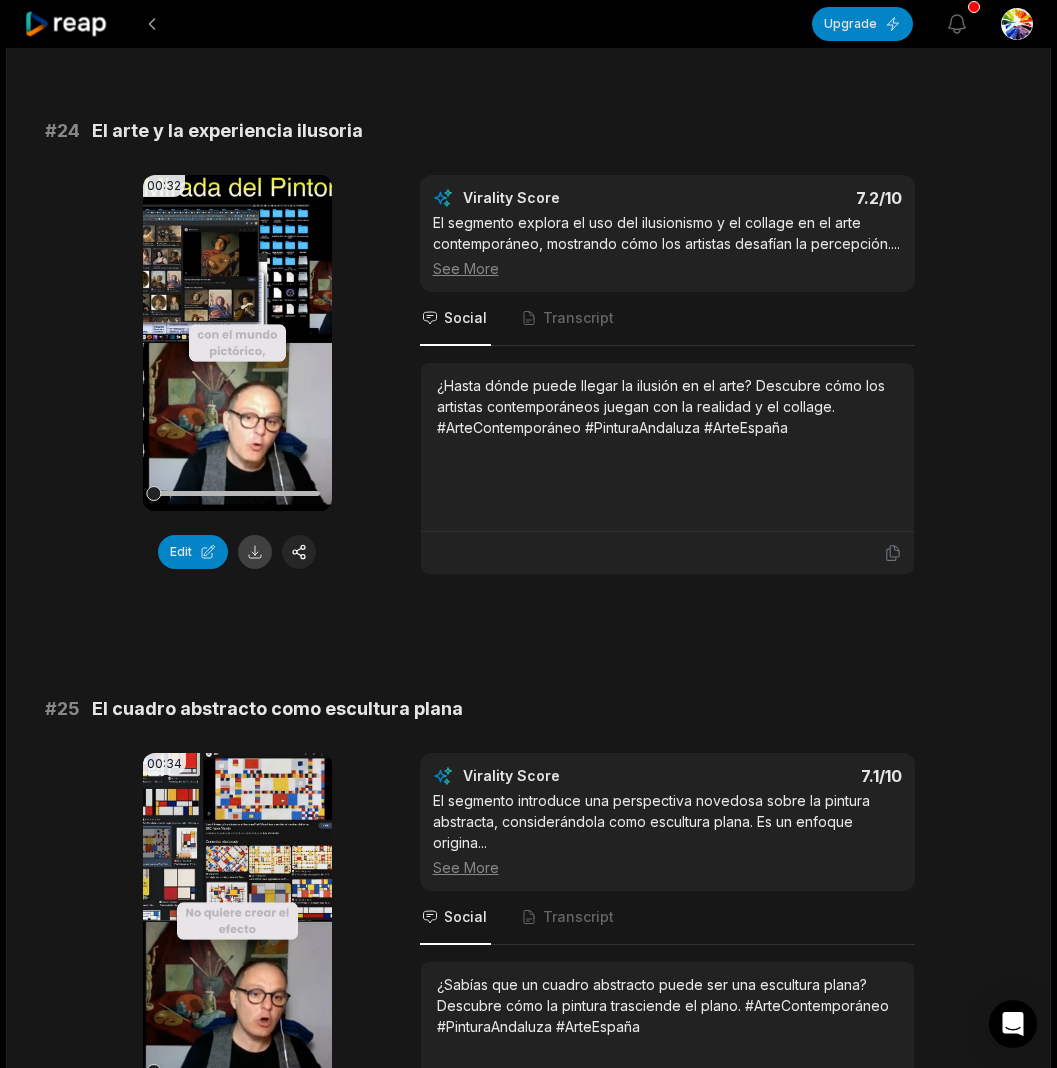 click at bounding box center [255, 552] 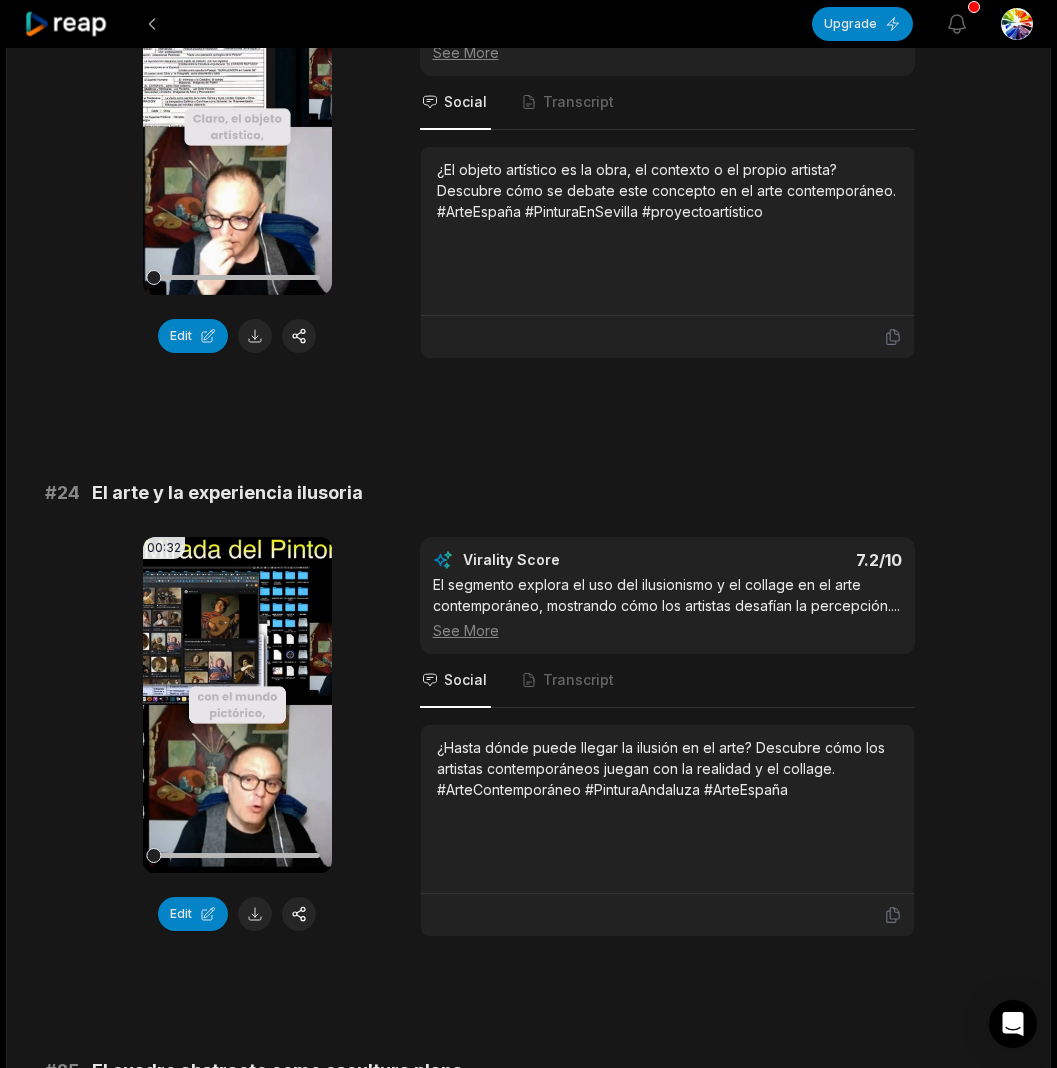 scroll, scrollTop: 1326, scrollLeft: 0, axis: vertical 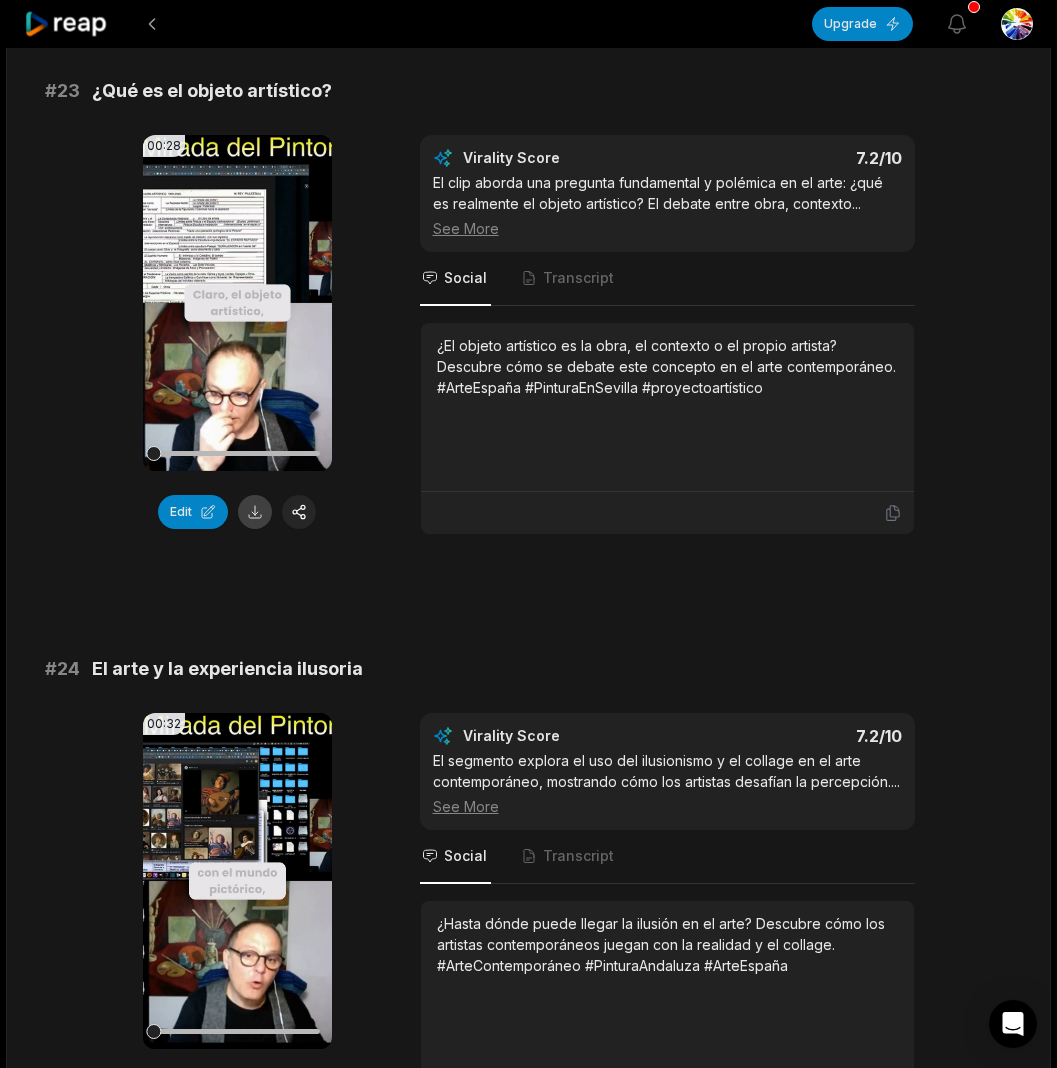 click at bounding box center (255, 512) 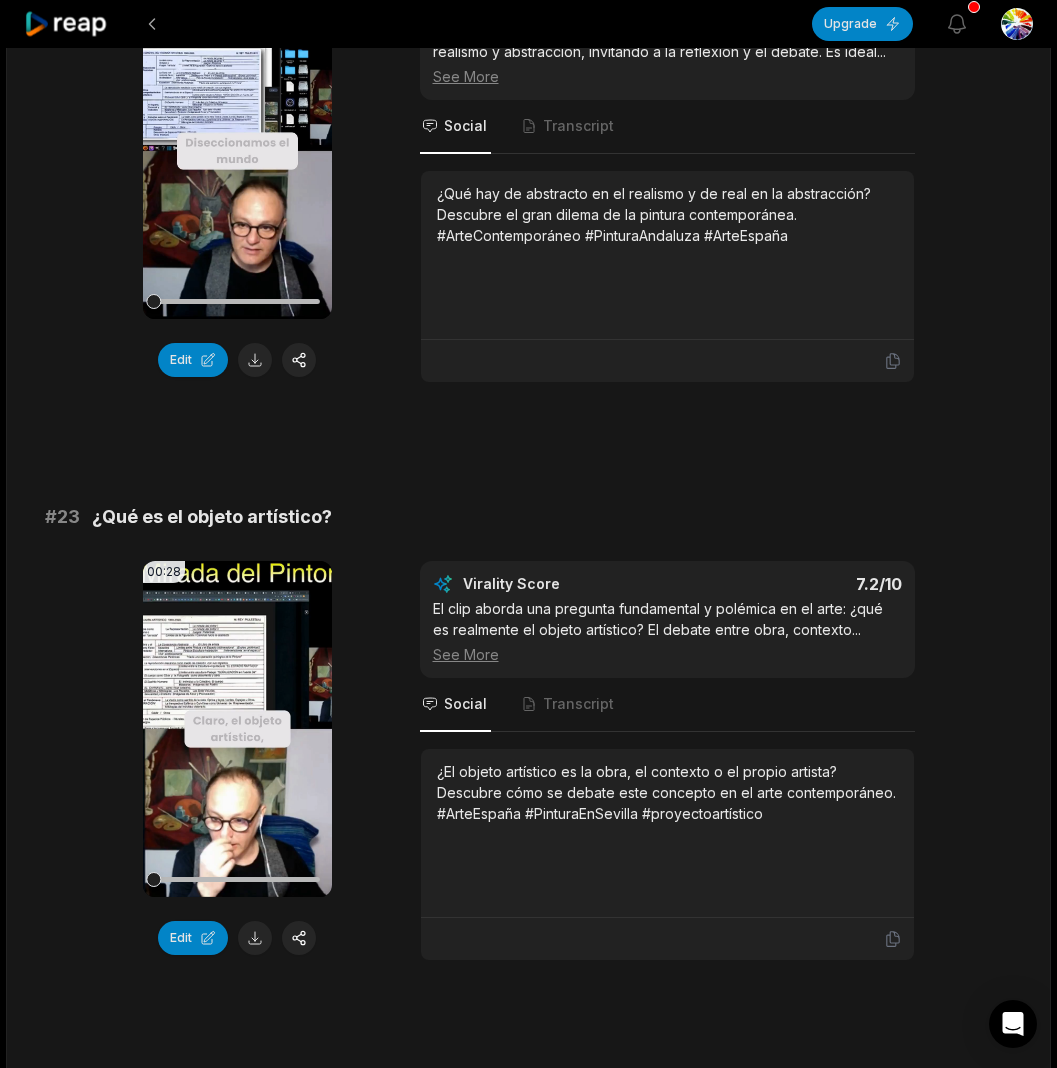 scroll, scrollTop: 538, scrollLeft: 0, axis: vertical 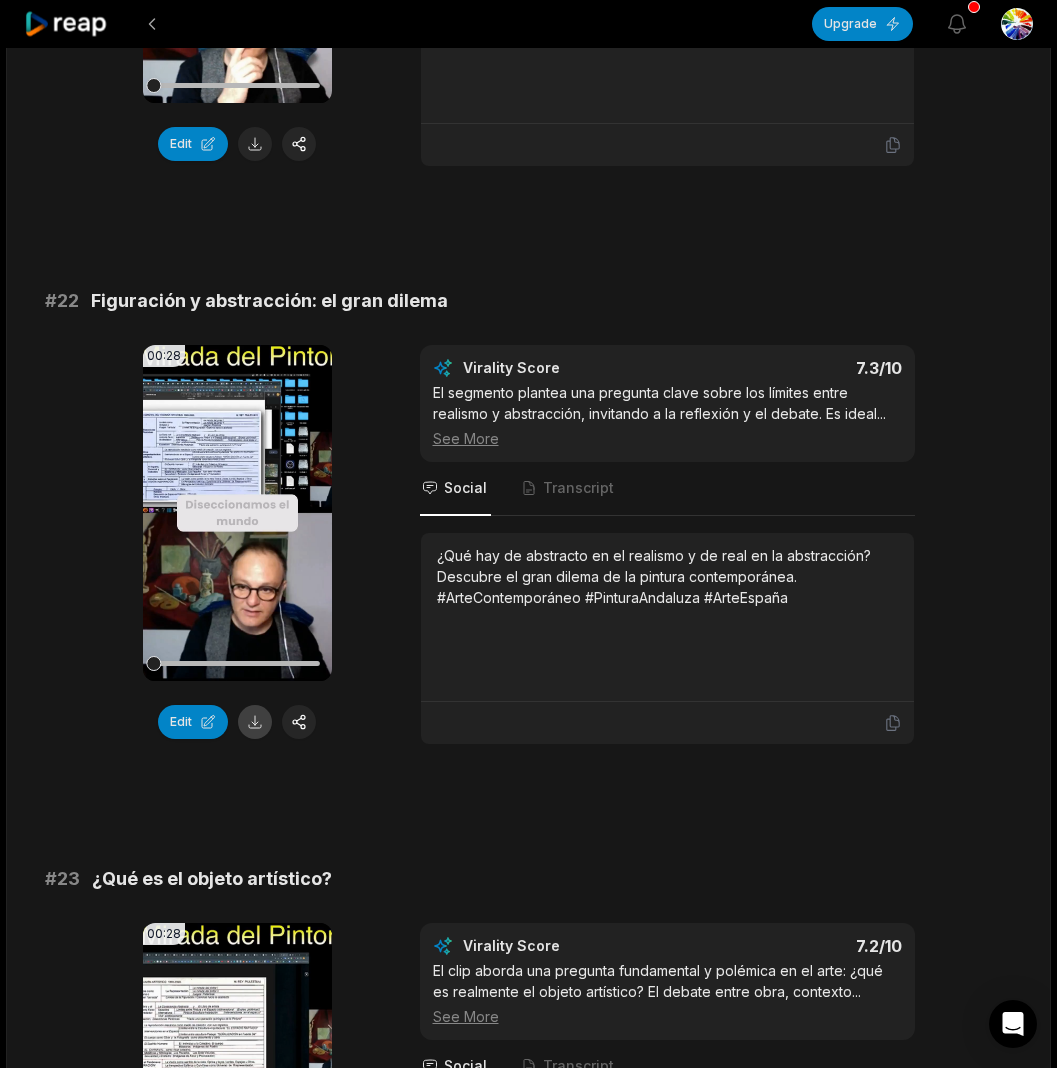 click at bounding box center (255, 722) 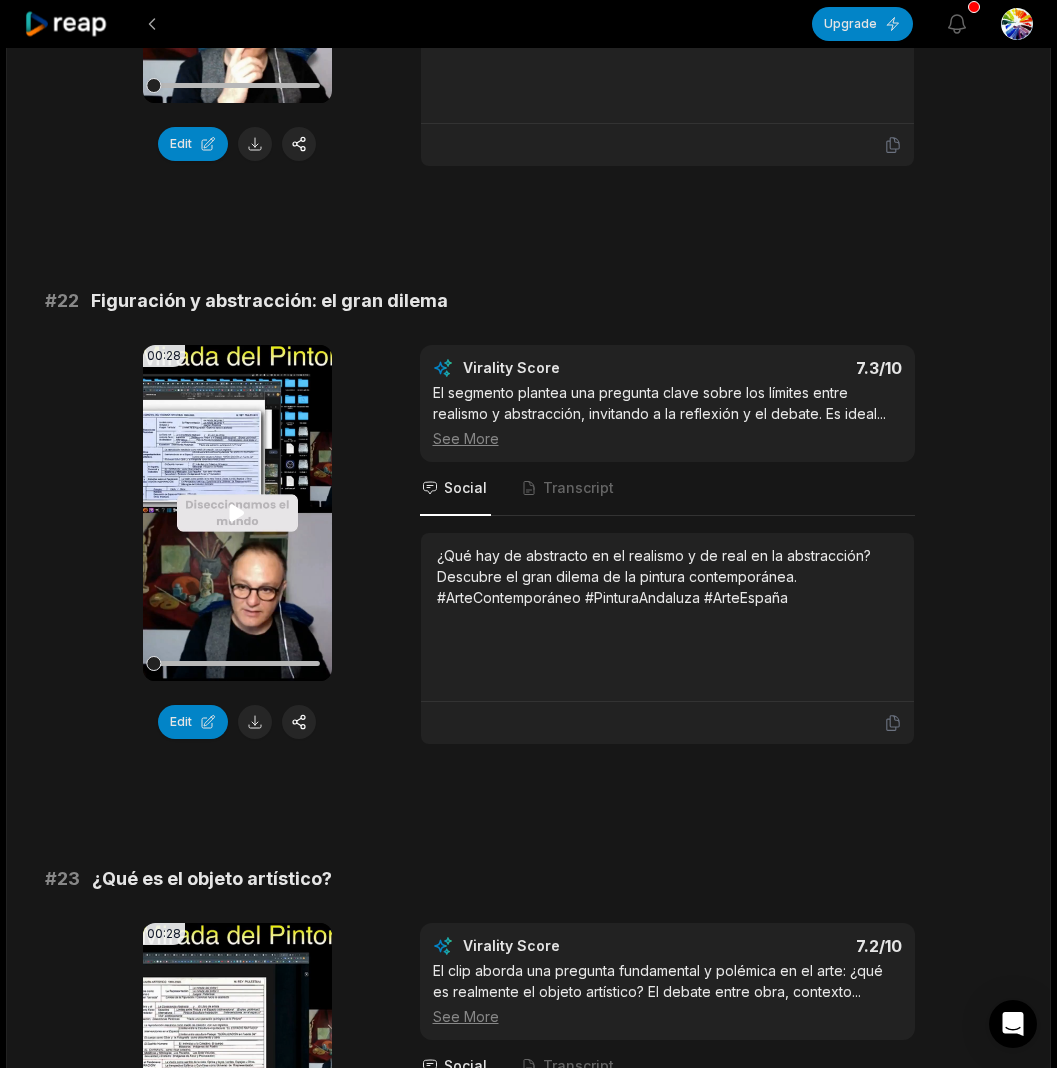 scroll, scrollTop: 135, scrollLeft: 0, axis: vertical 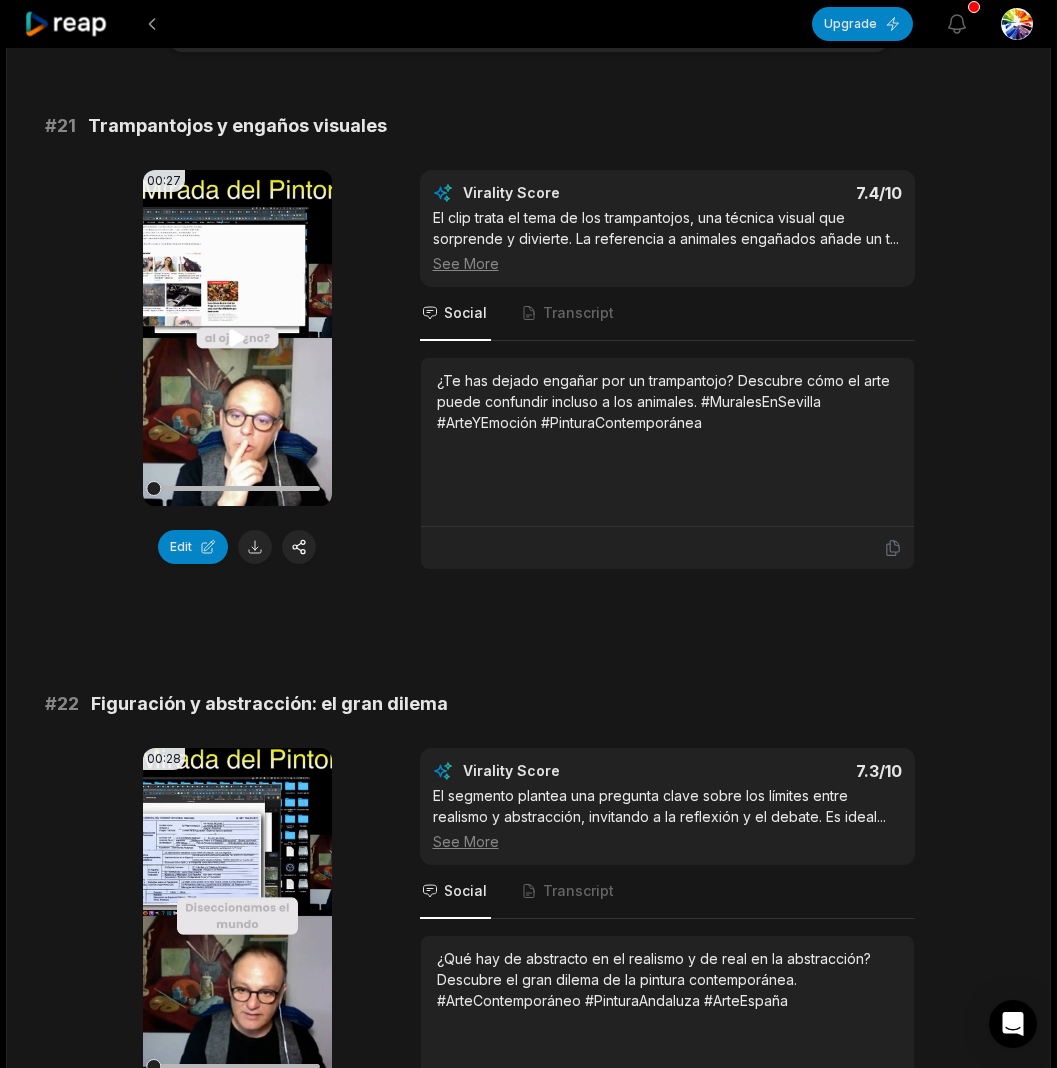 click on "Your browser does not support mp4 format." at bounding box center (237, 338) 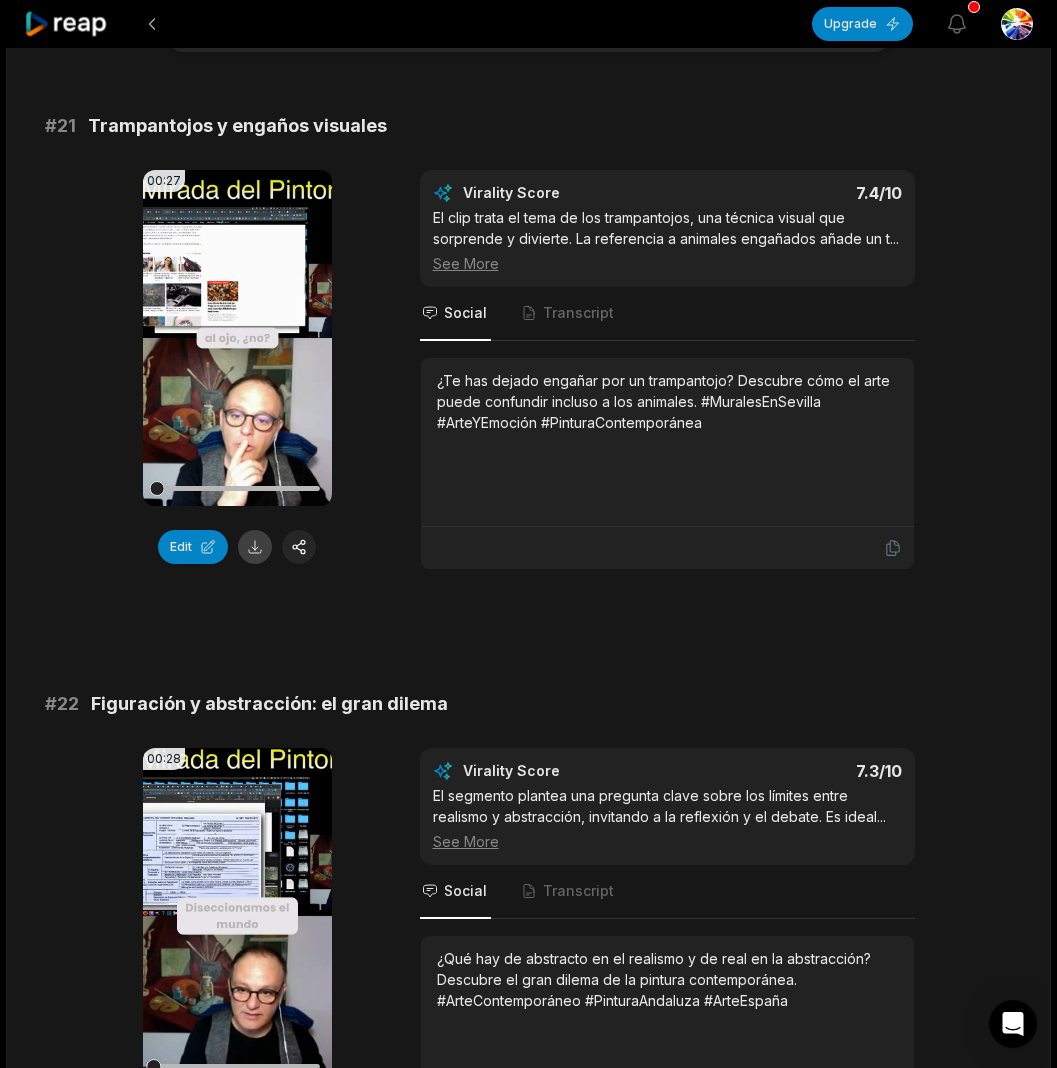 click at bounding box center (255, 547) 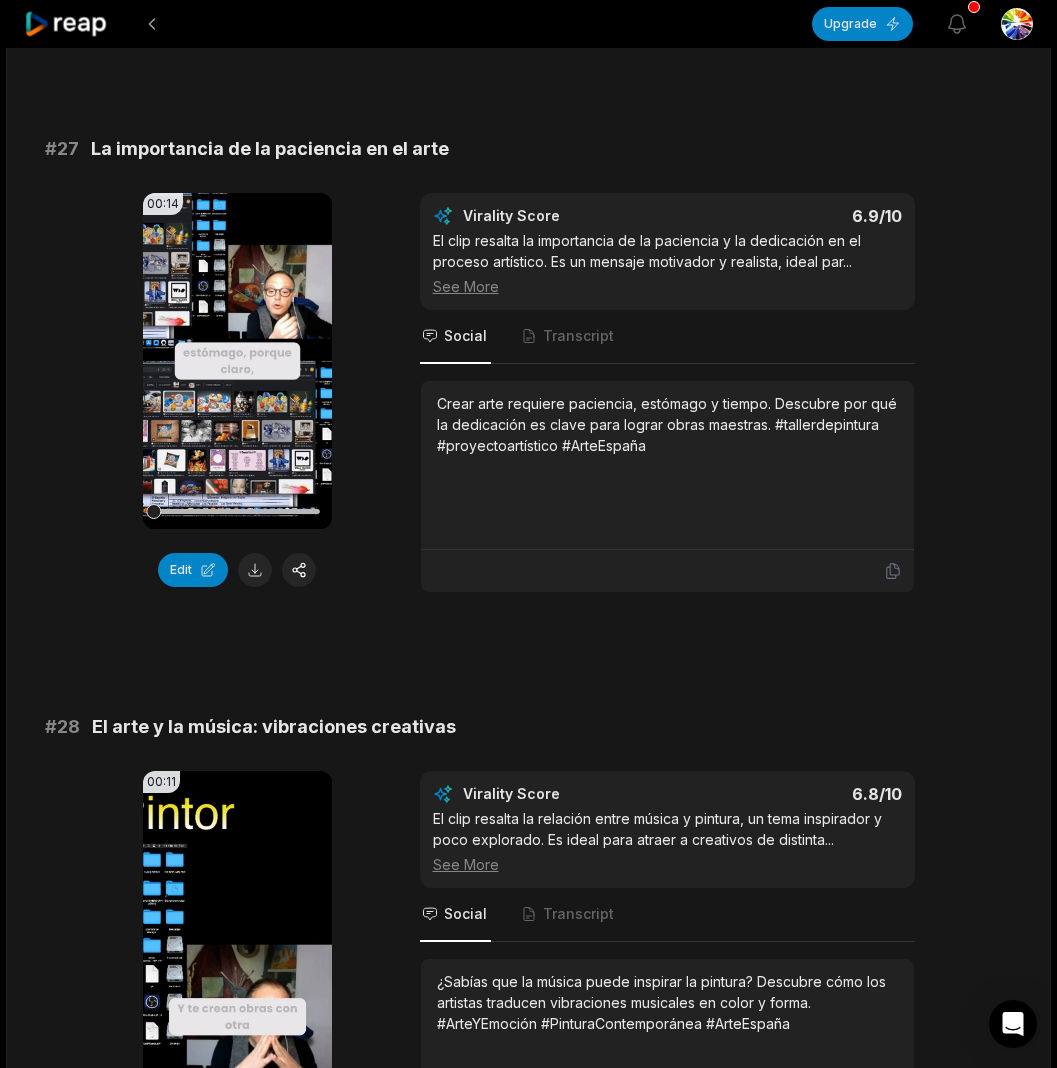 scroll, scrollTop: 3936, scrollLeft: 0, axis: vertical 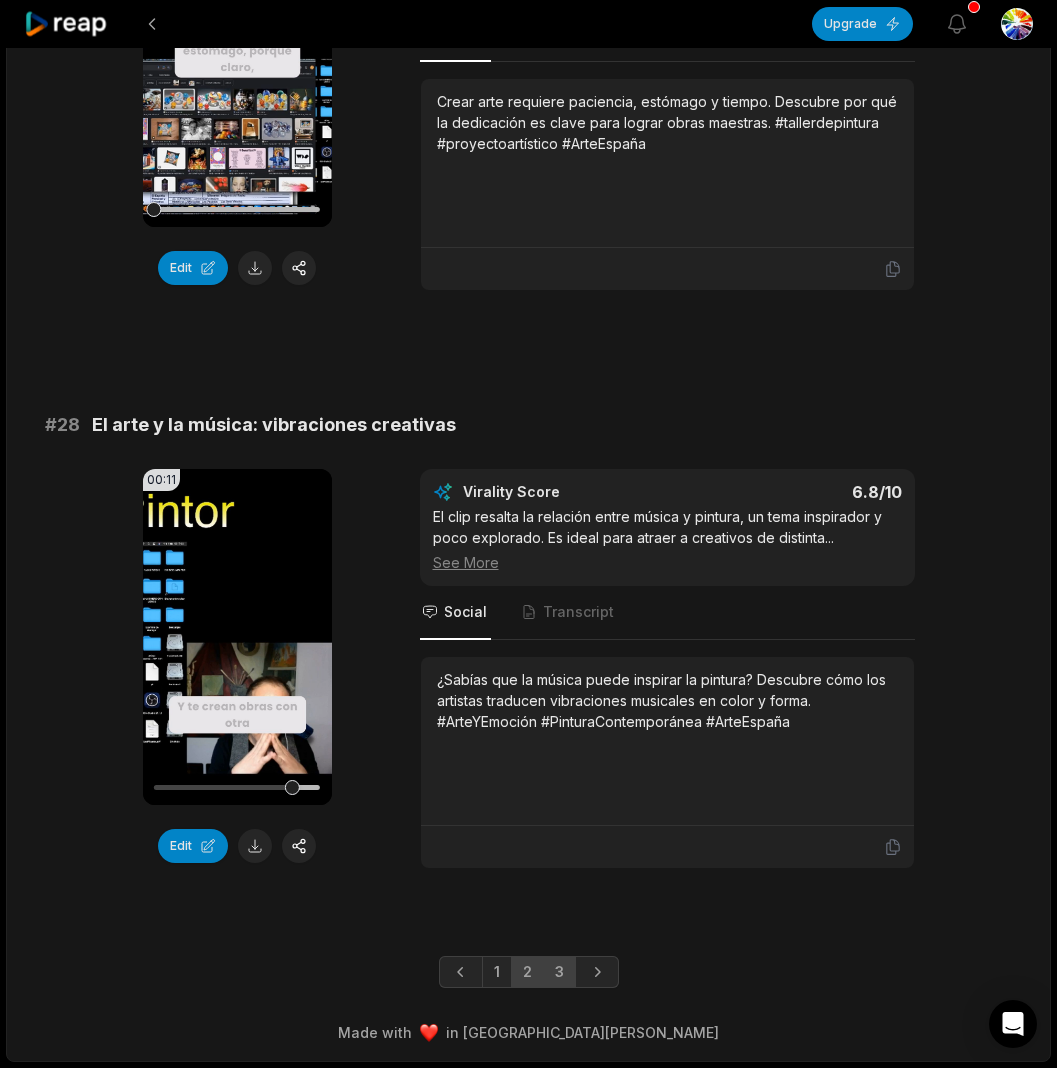 click on "2" at bounding box center [527, 972] 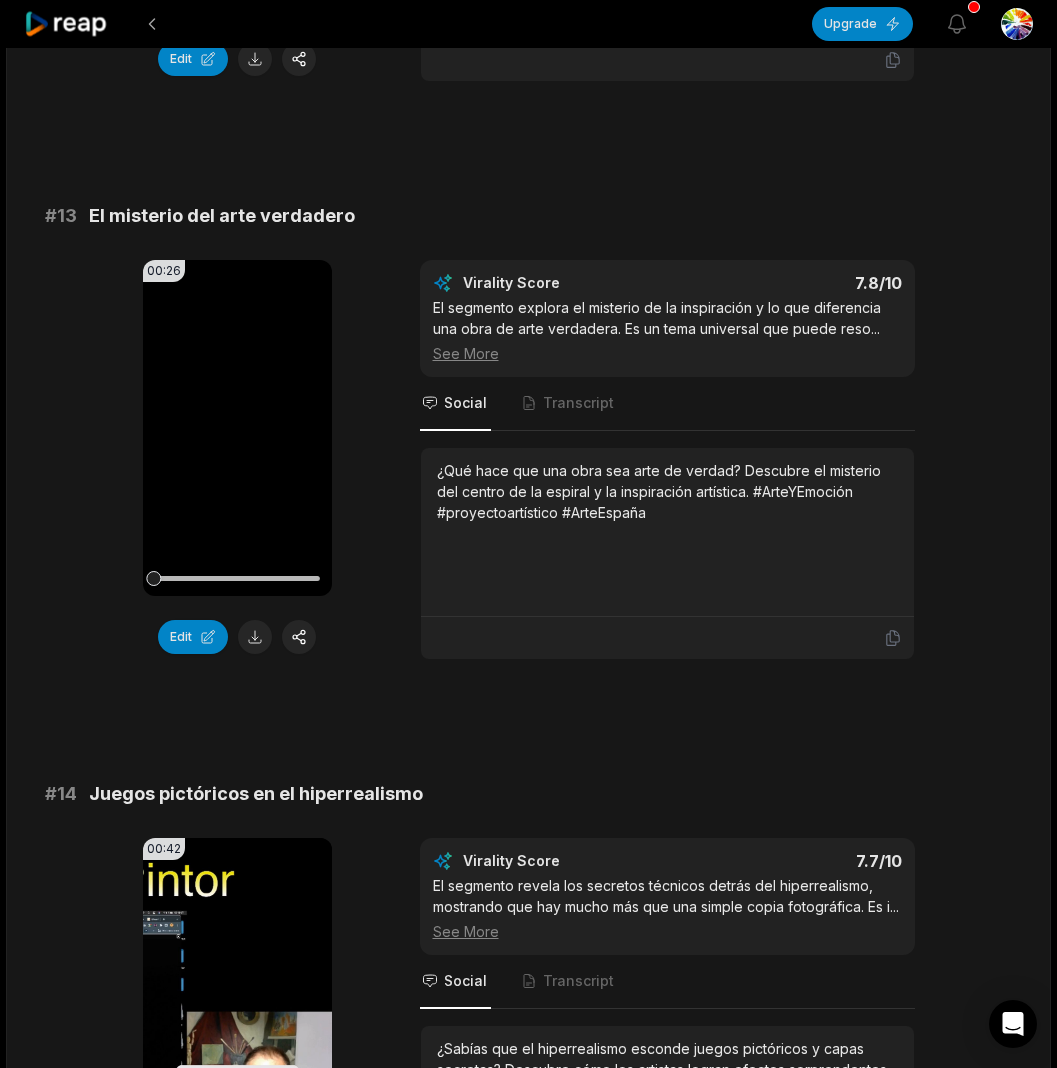 scroll, scrollTop: 0, scrollLeft: 0, axis: both 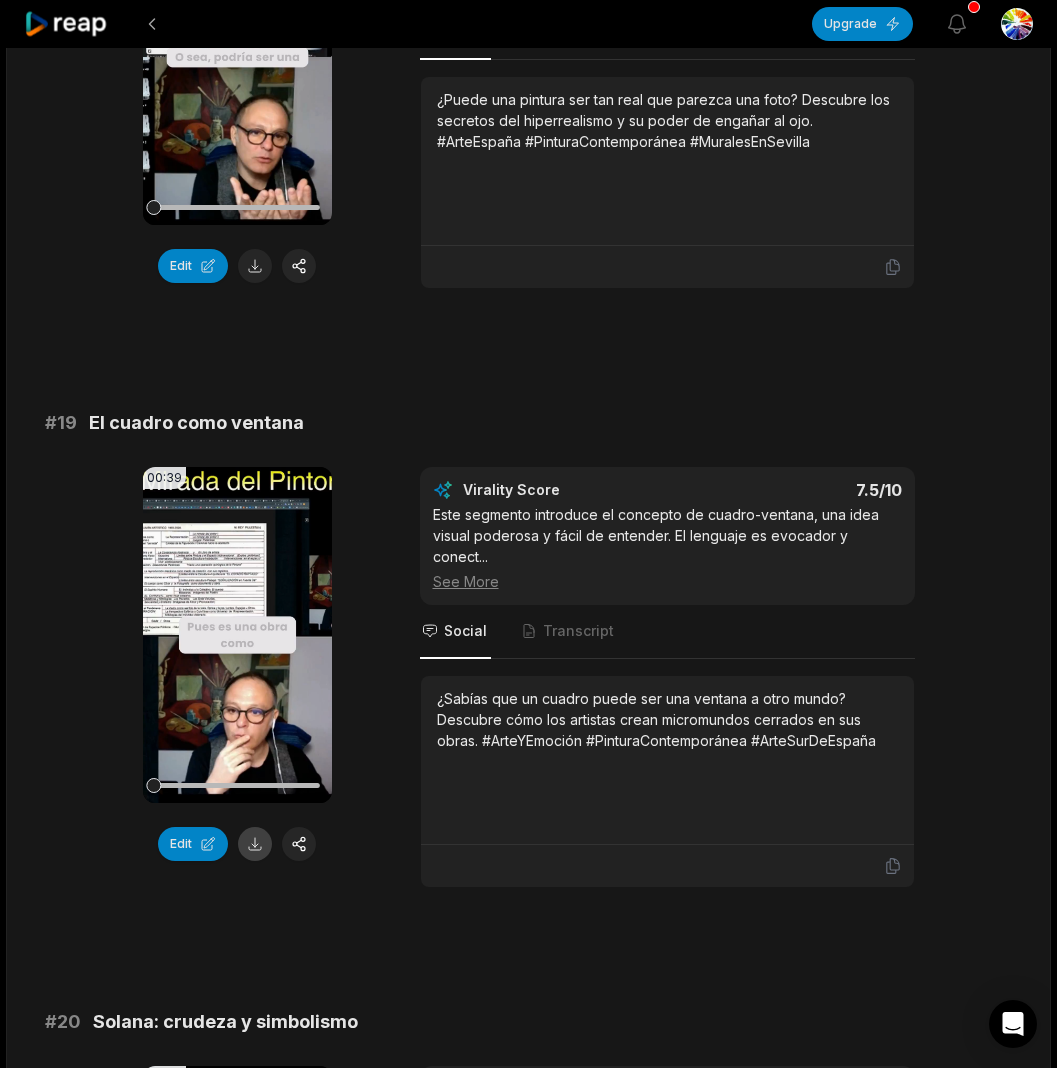 click at bounding box center [255, 844] 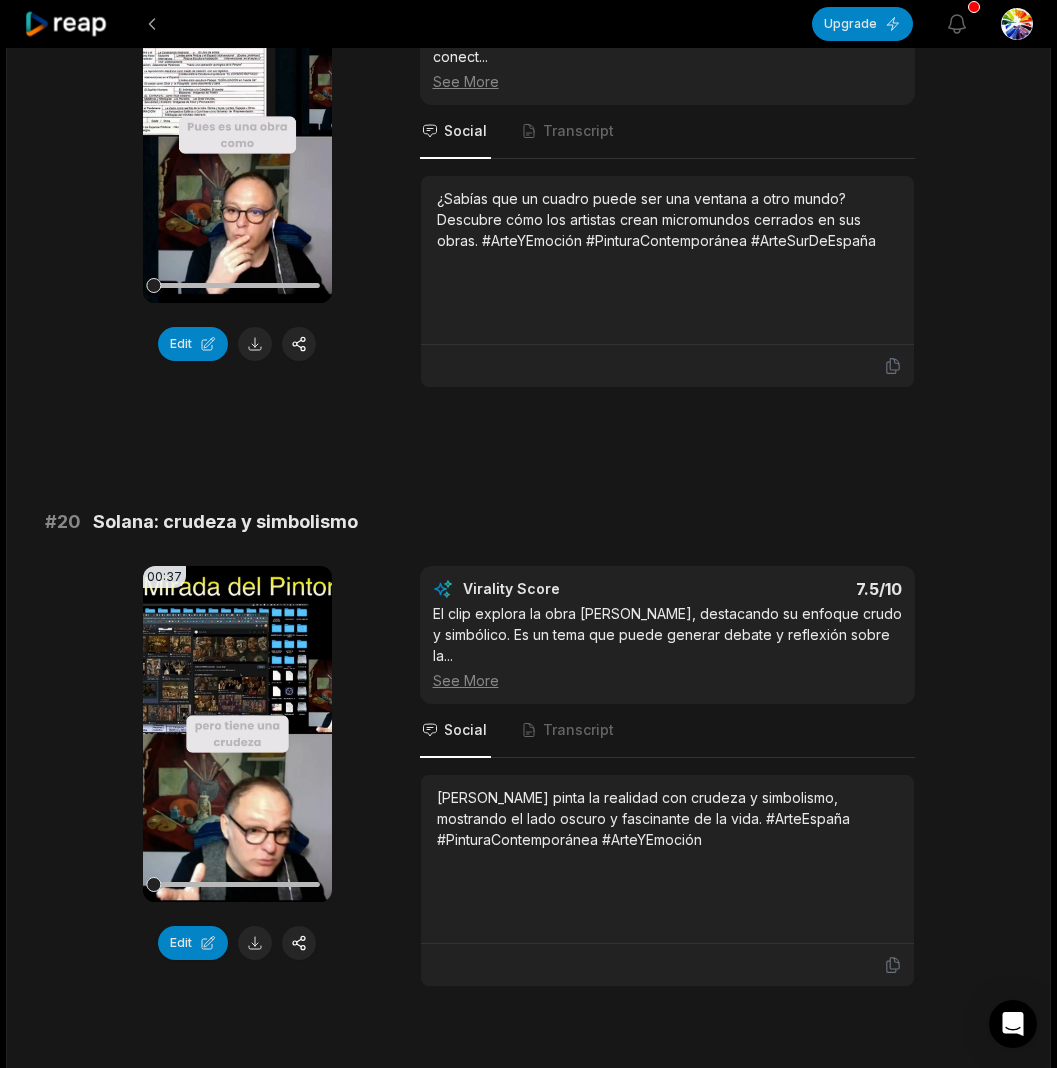 scroll, scrollTop: 5113, scrollLeft: 0, axis: vertical 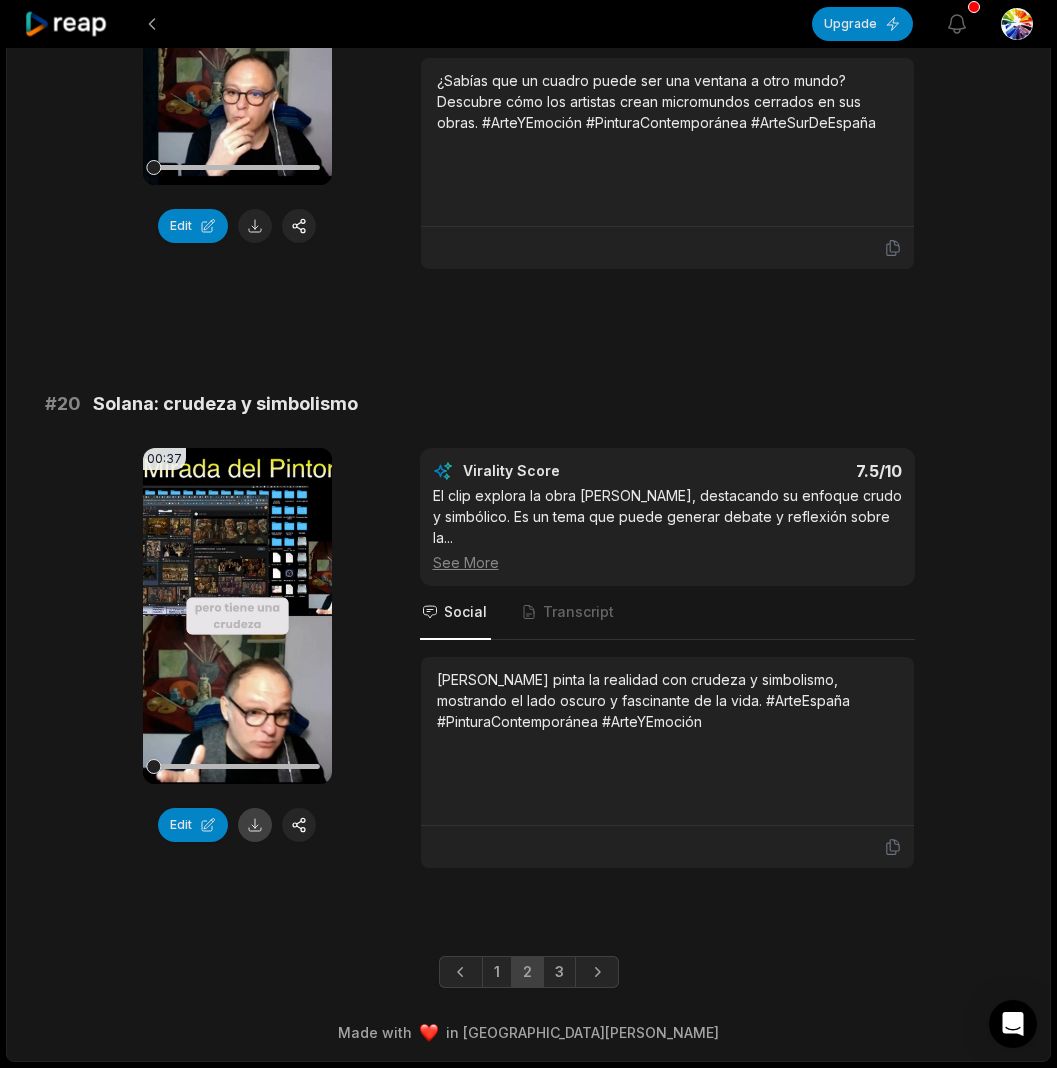click at bounding box center [255, 825] 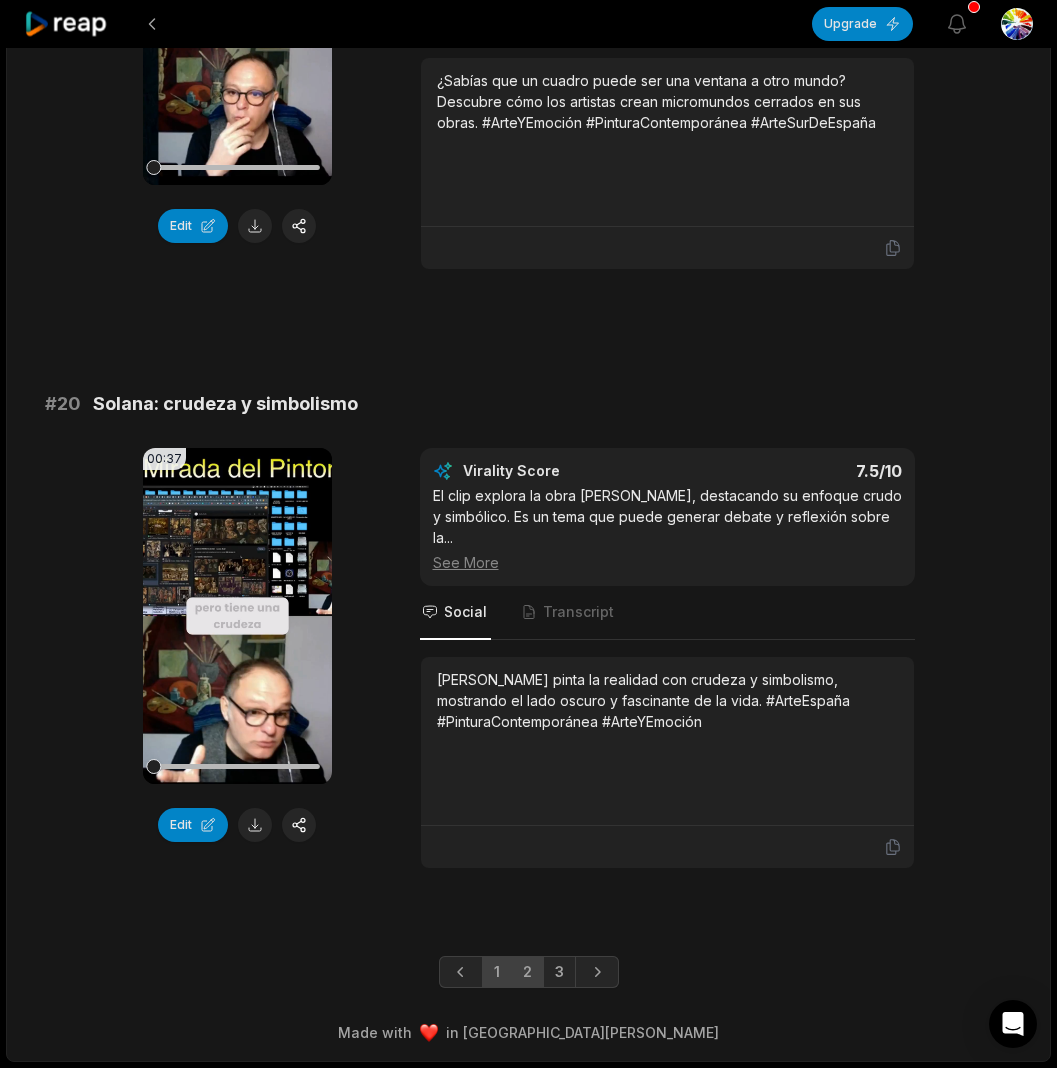 click on "1" at bounding box center [497, 972] 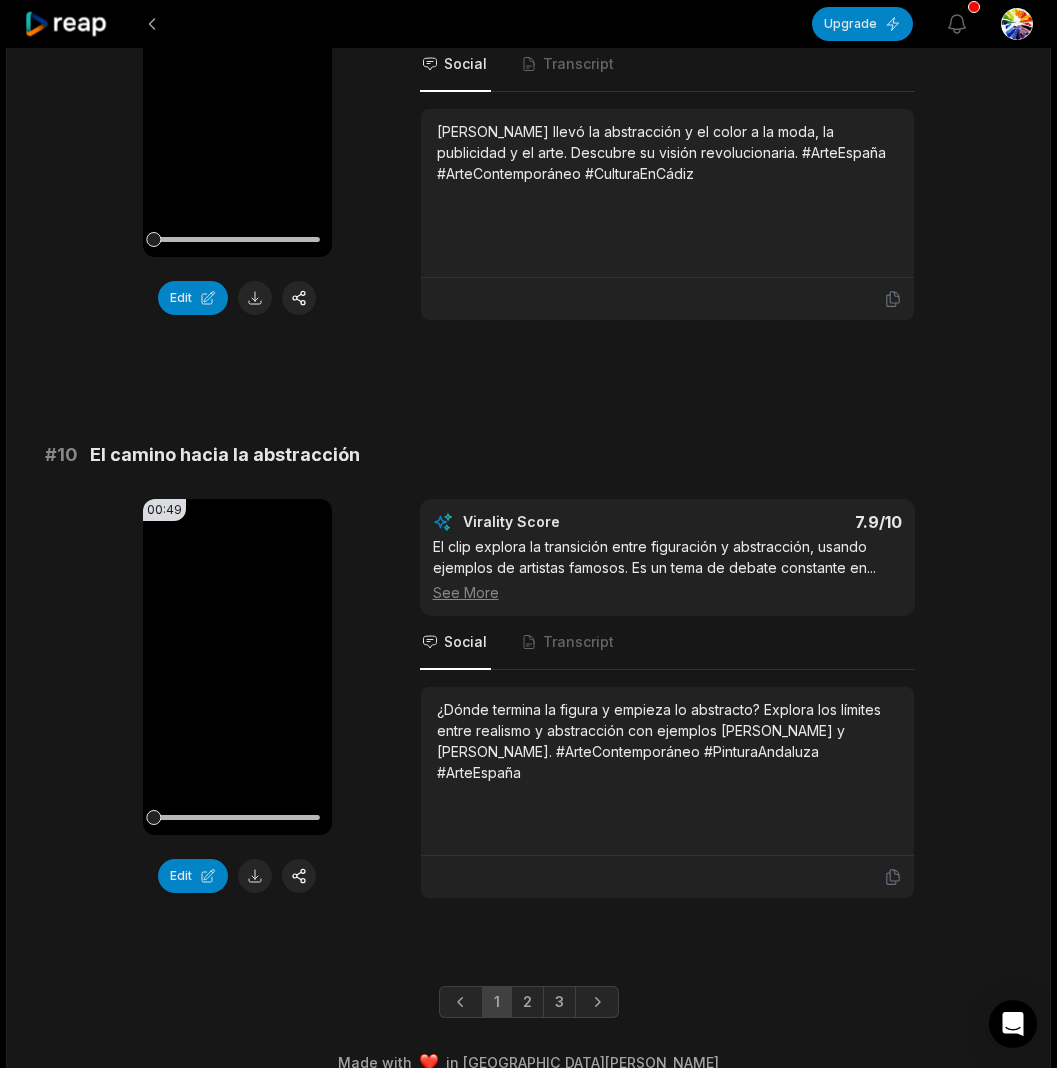 scroll, scrollTop: 5092, scrollLeft: 0, axis: vertical 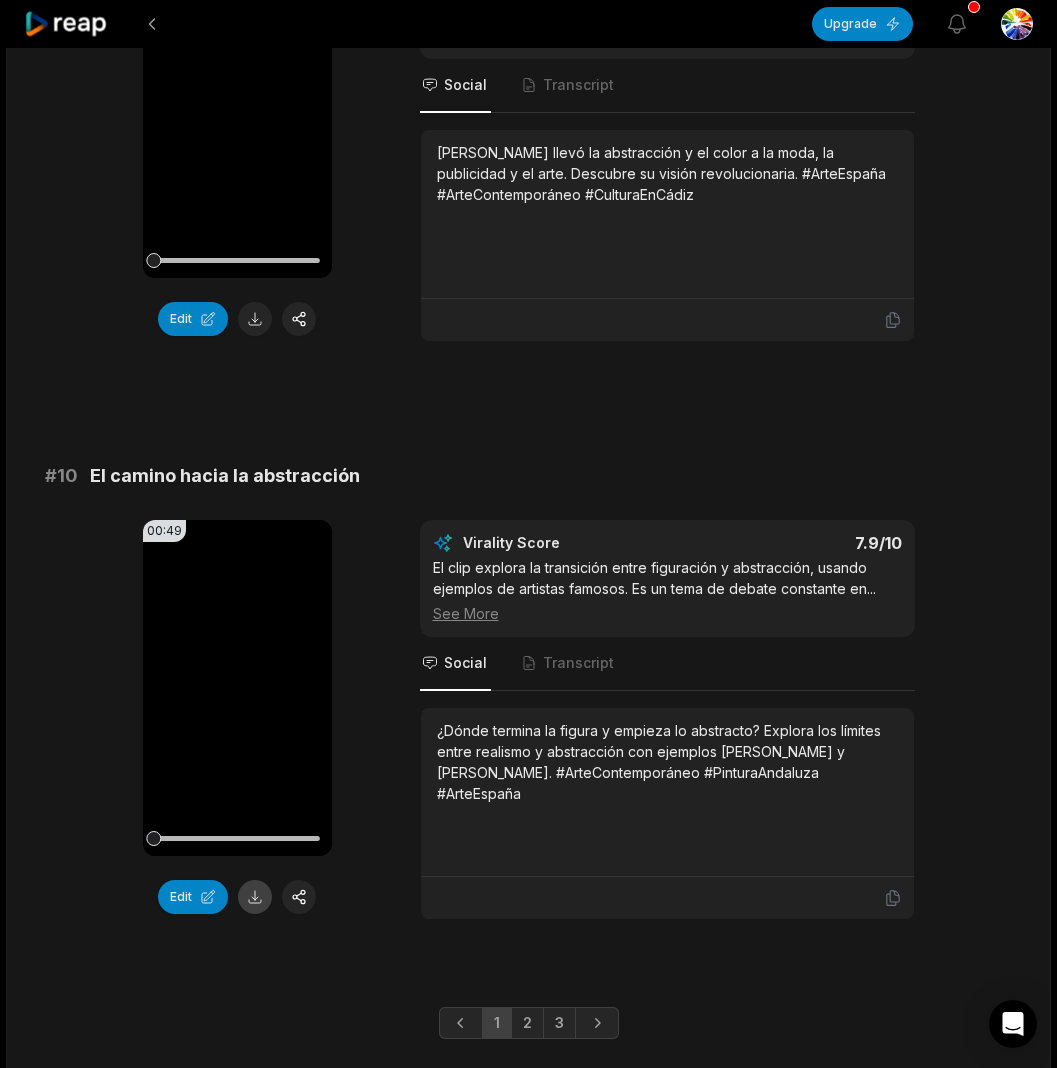 click at bounding box center [255, 897] 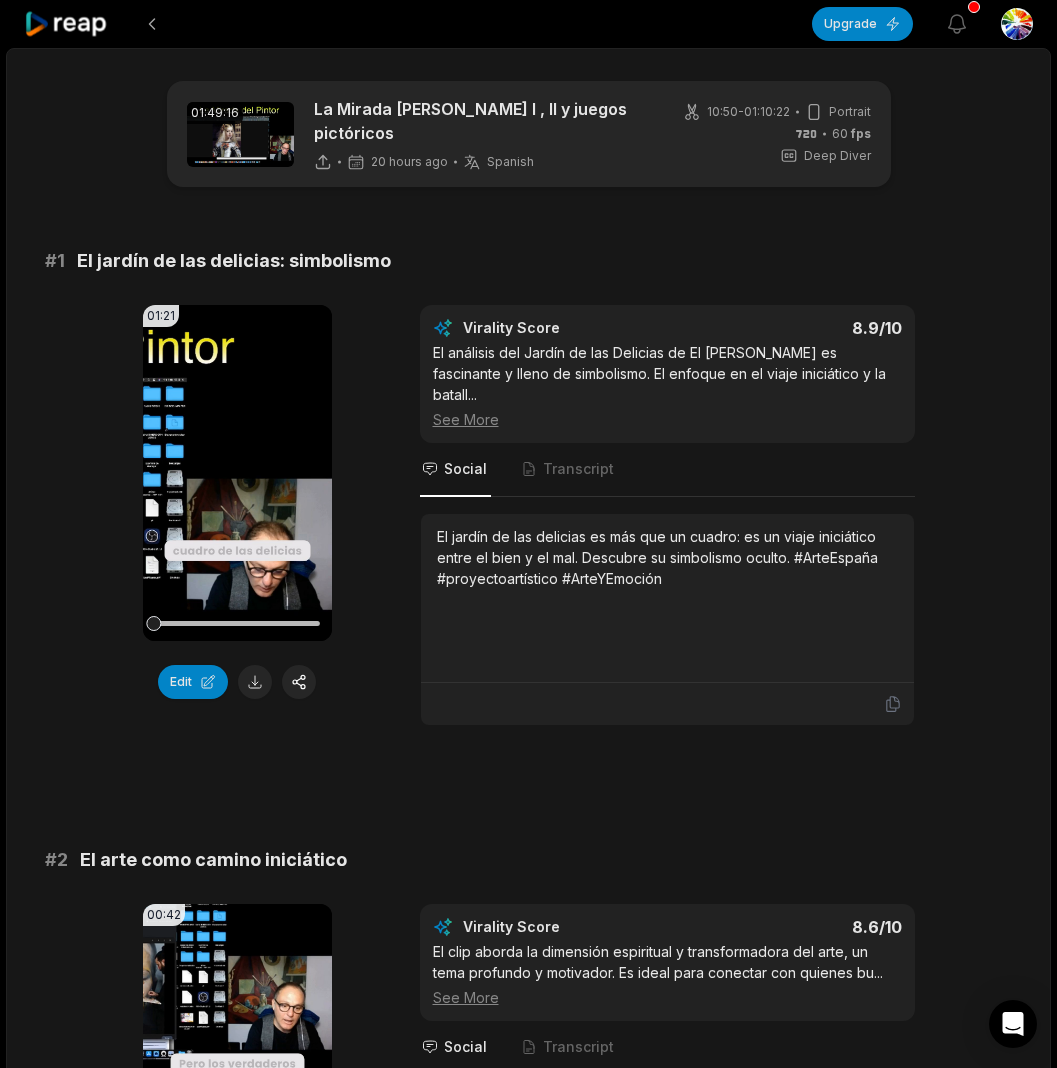 scroll, scrollTop: 2481, scrollLeft: 0, axis: vertical 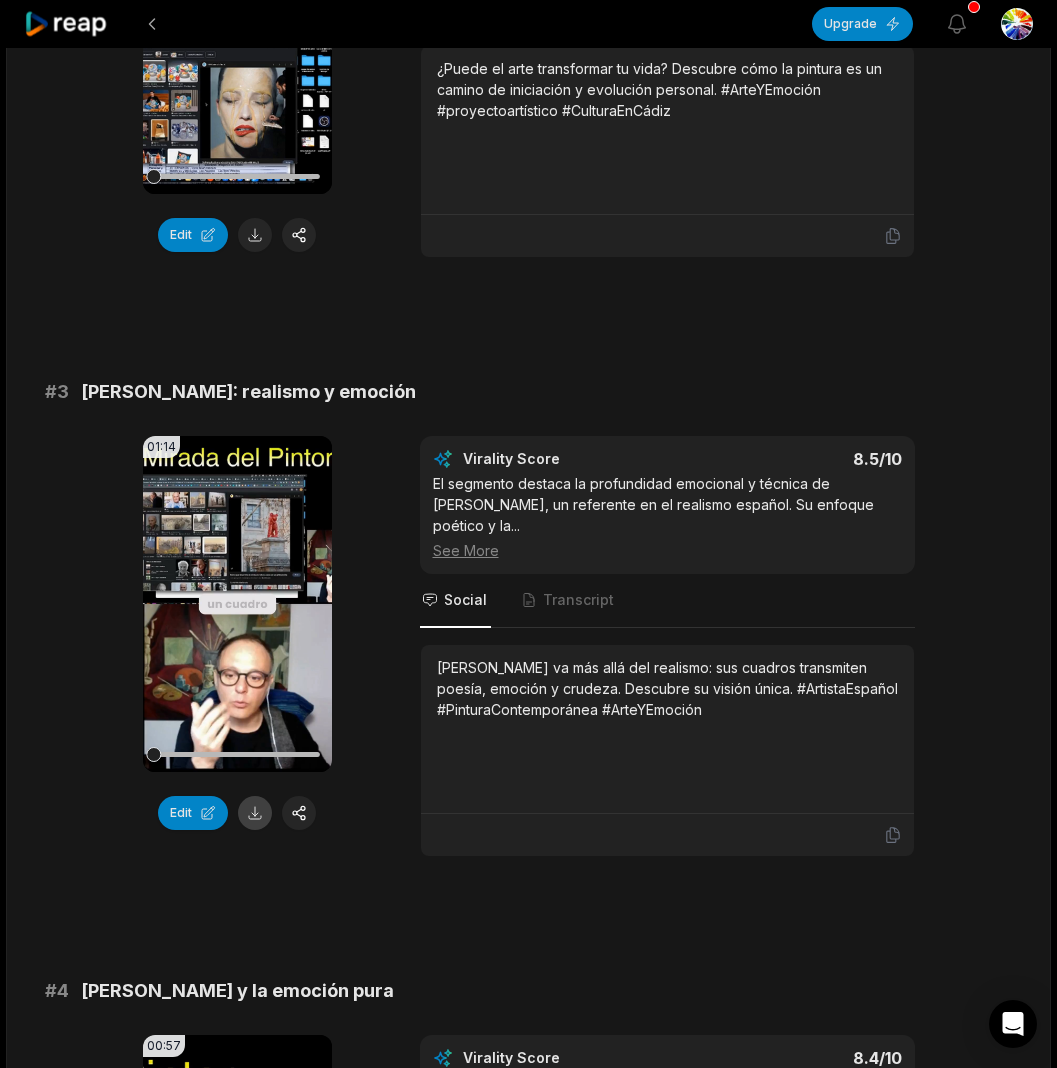click at bounding box center (255, 813) 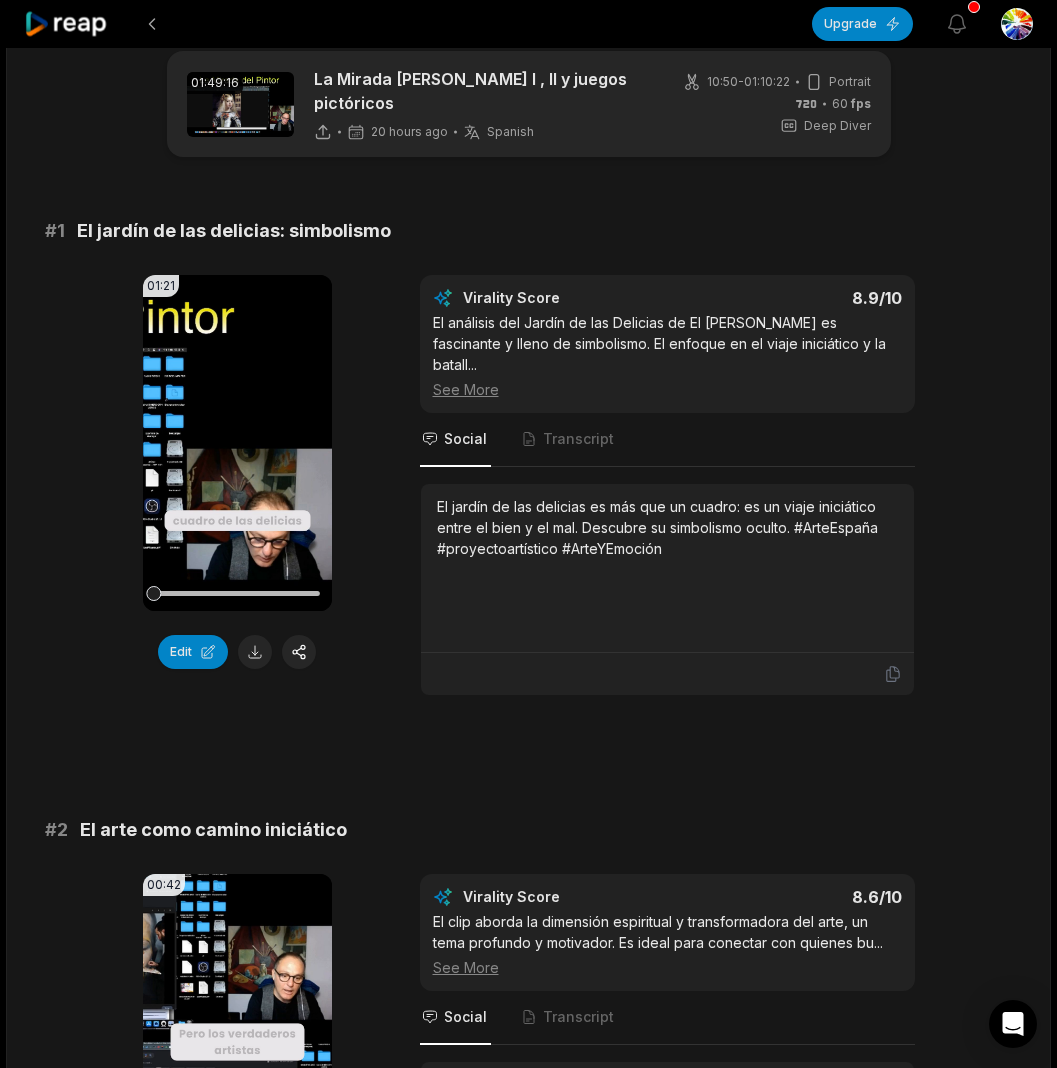 scroll, scrollTop: 0, scrollLeft: 0, axis: both 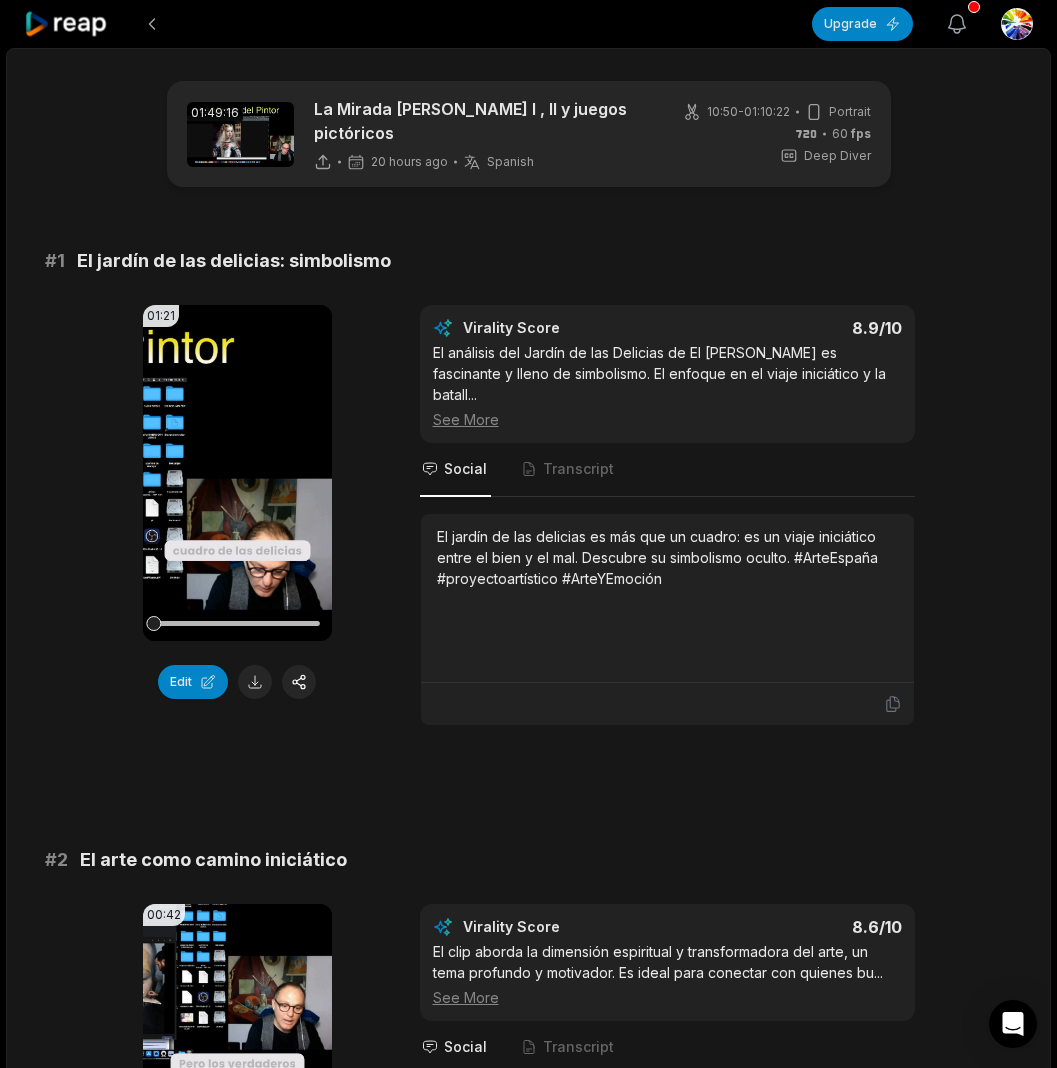 click 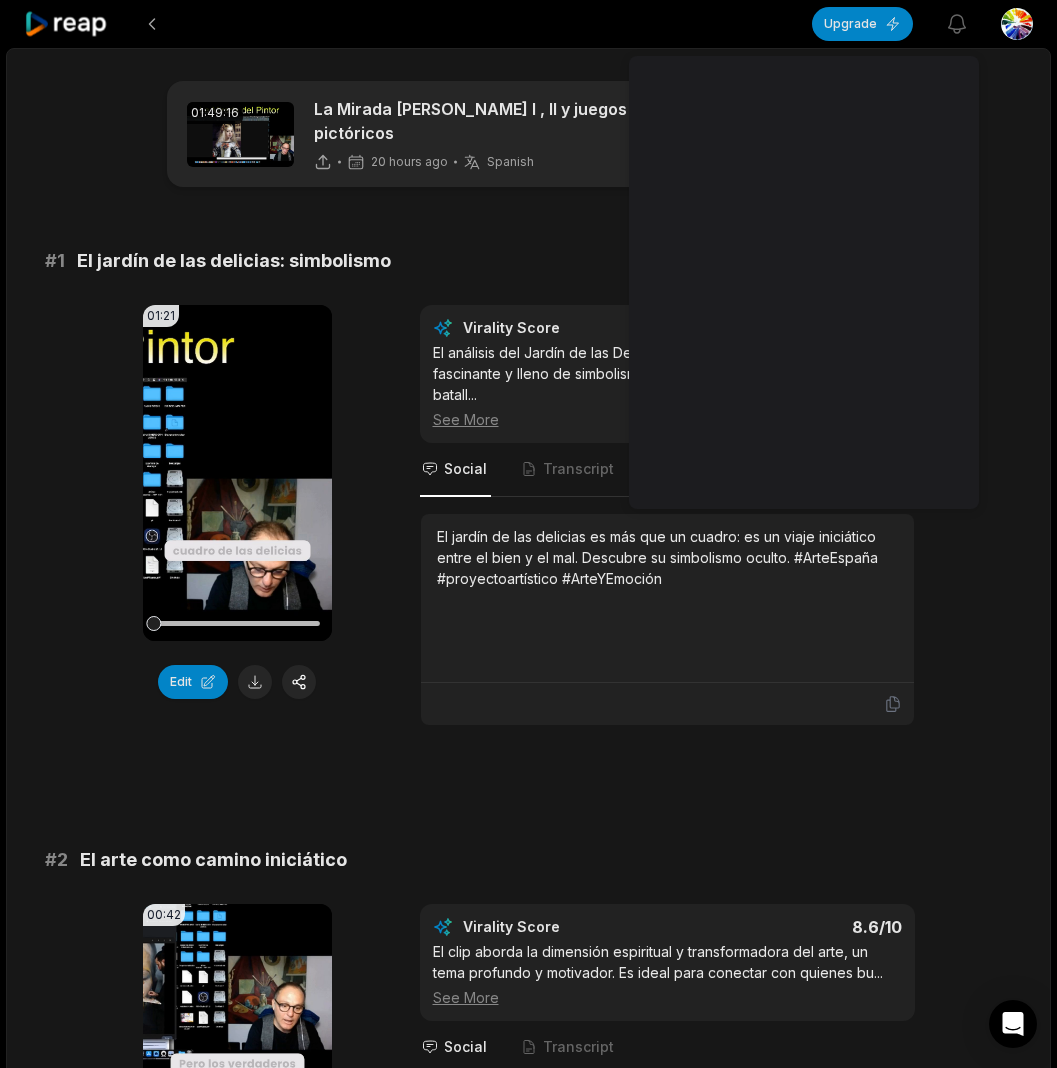 click on "Upgrade View notifications Open user menu 01:49:16 La Mirada del Pintor I , II y juegos pictóricos 20 hours ago Spanish es 10:50  -  01:10:22 Portrait 60   fps Deep Diver # 1 El jardín de las delicias: simbolismo 01:21 Your browser does not support mp4 format. Edit Virality Score 8.9 /10 El análisis del Jardín de las Delicias de El Bosco es fascinante y lleno de simbolismo. El enfoque en el viaje iniciático y la batall ...   See More Social Transcript El jardín de las delicias es más que un cuadro: es un viaje iniciático entre el bien y el mal. Descubre su simbolismo oculto. #ArteEspaña #proyectoartístico #ArteYEmoción # 2 El arte como camino iniciático 00:42 Your browser does not support mp4 format. Edit Virality Score 8.6 /10 El clip aborda la dimensión espiritual y transformadora del arte, un tema profundo y motivador. Es ideal para conectar con quienes bu ...   See More Social Transcript # 3 Antonio López: realismo y emoción 01:14 Your browser does not support mp4 format. Edit 8.5 /10 ..." at bounding box center (528, 534) 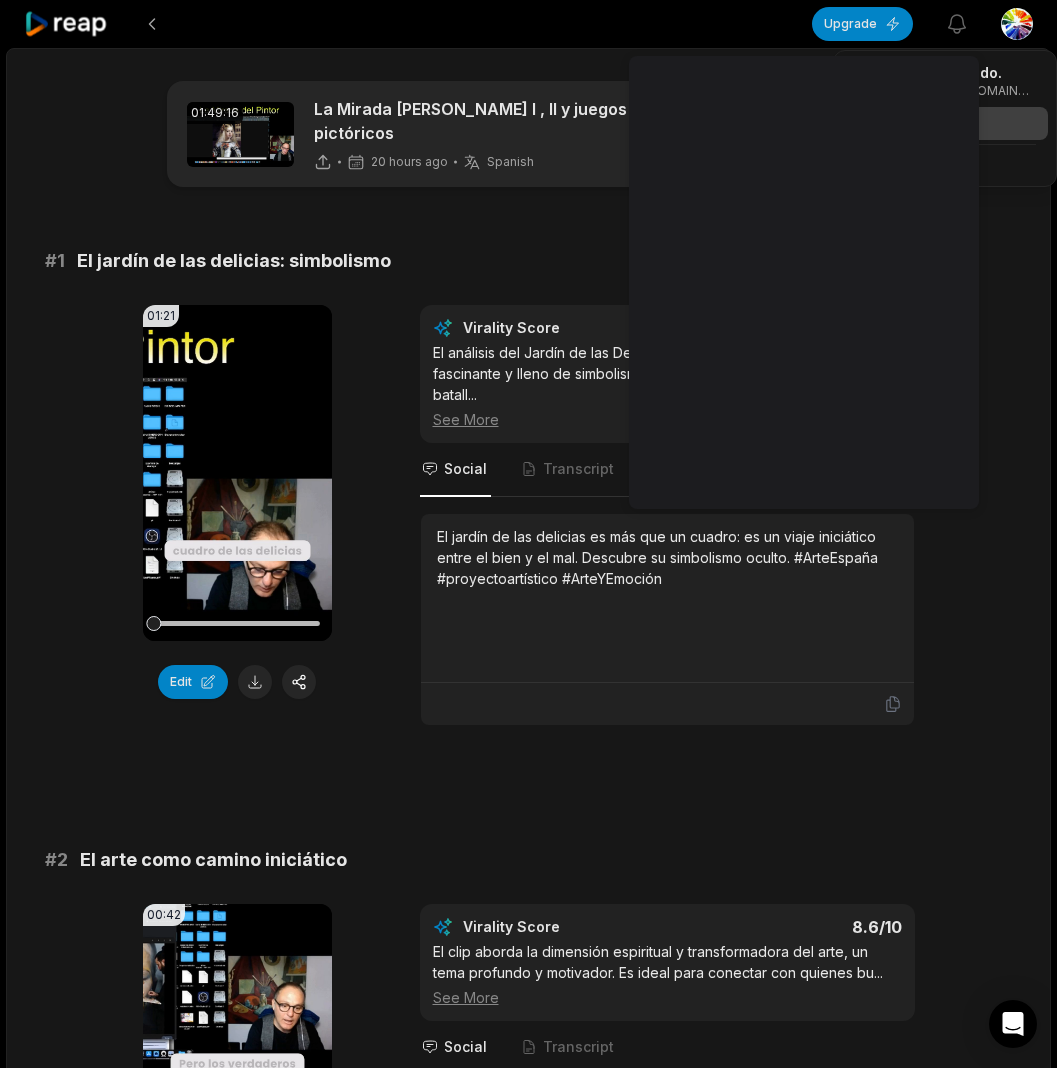 click on "Settings" at bounding box center (945, 123) 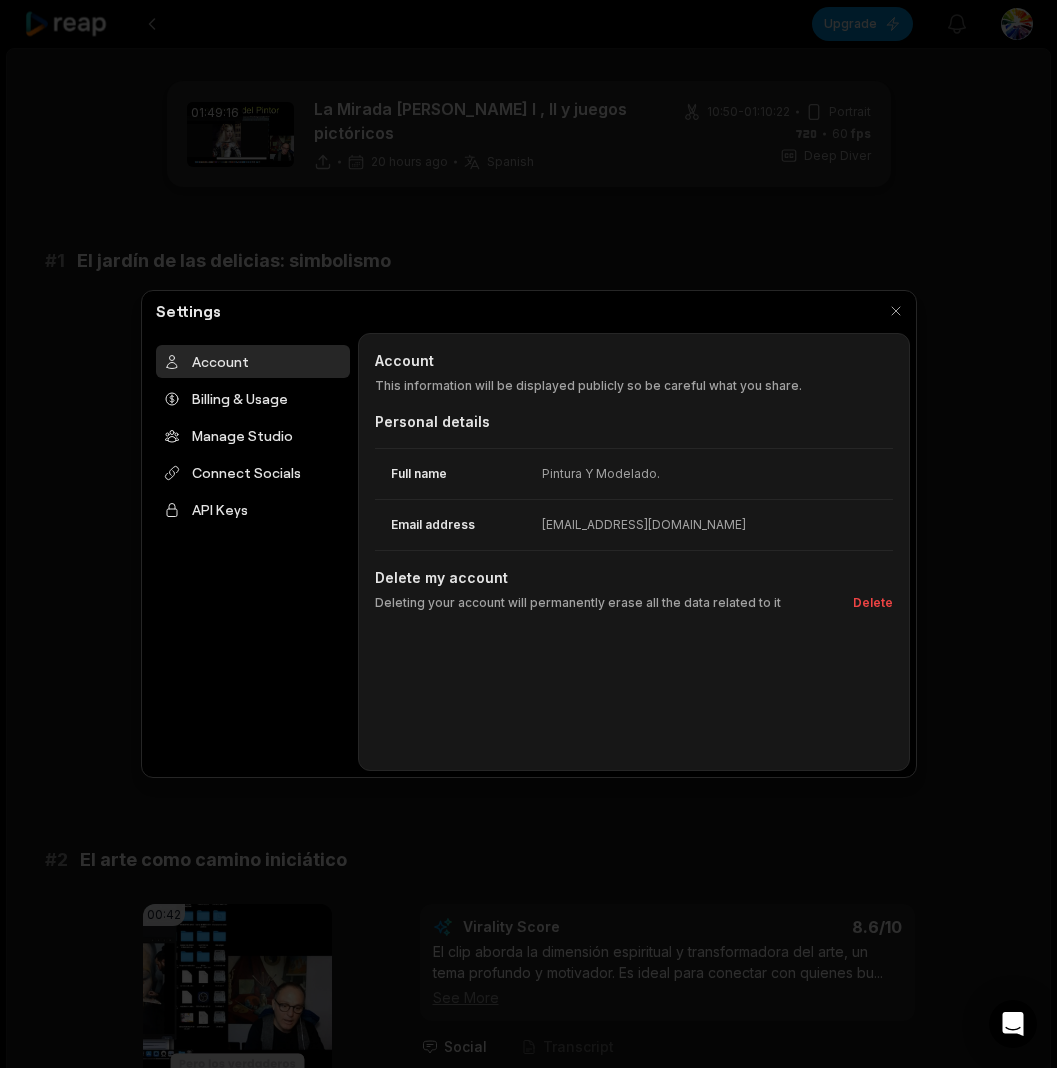 click at bounding box center [528, 534] 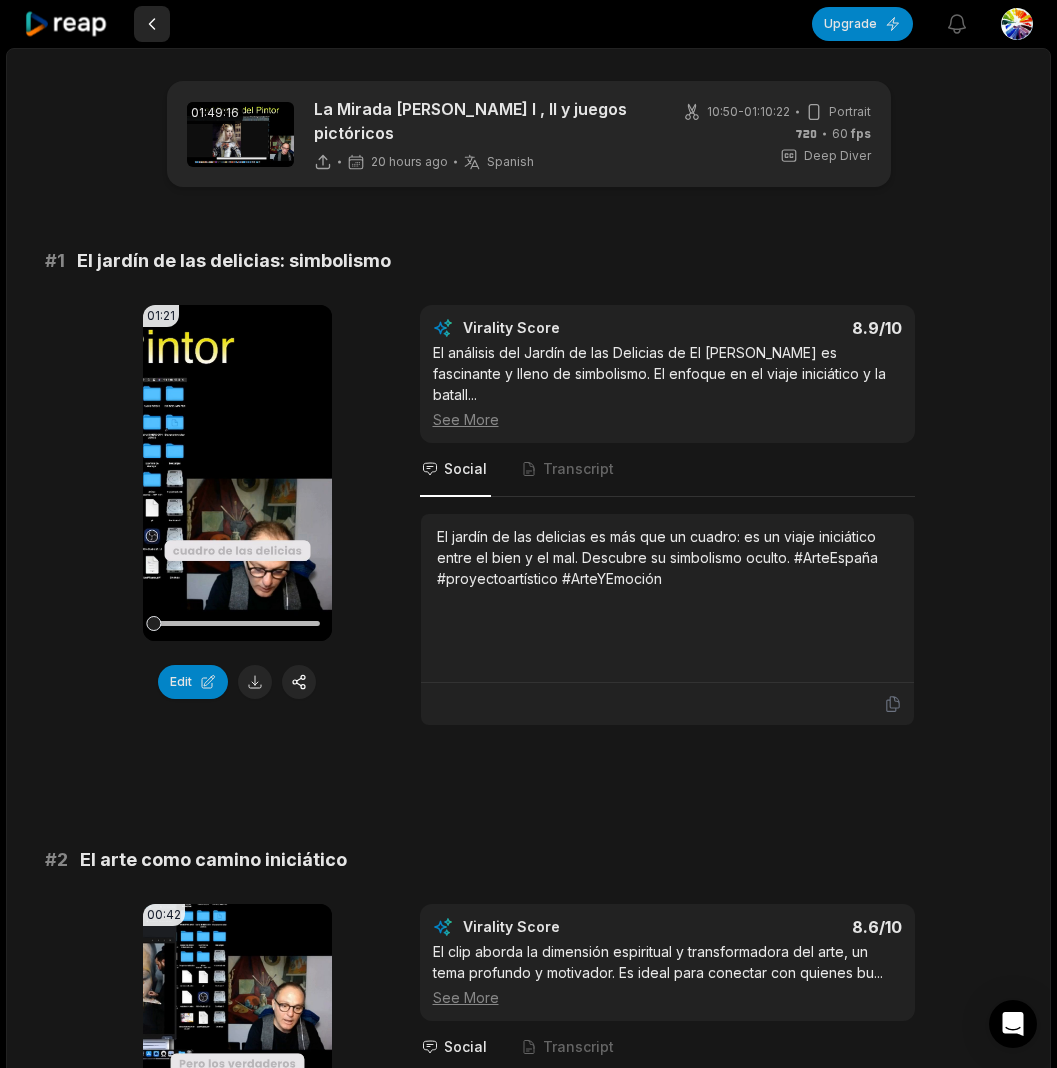 click at bounding box center [152, 24] 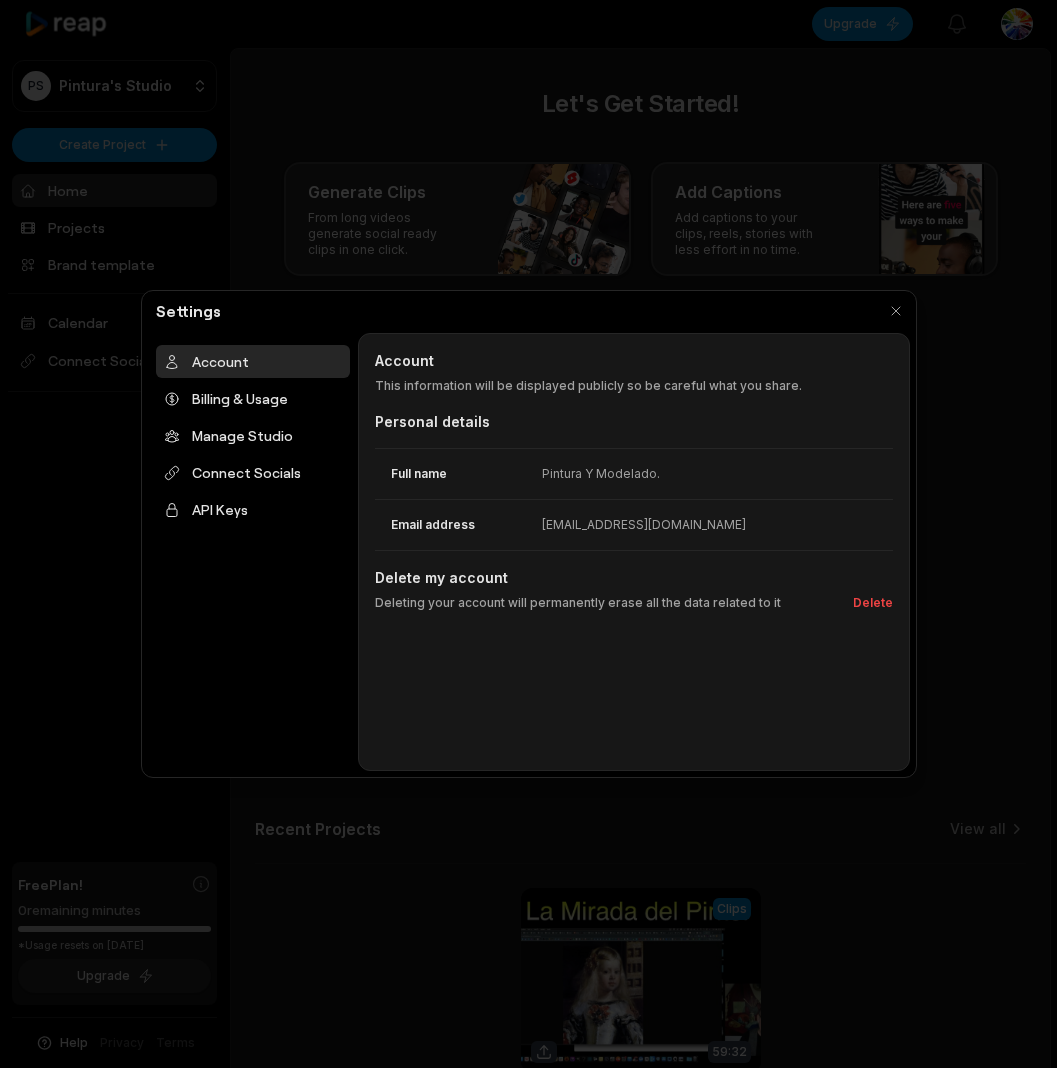scroll, scrollTop: 0, scrollLeft: 0, axis: both 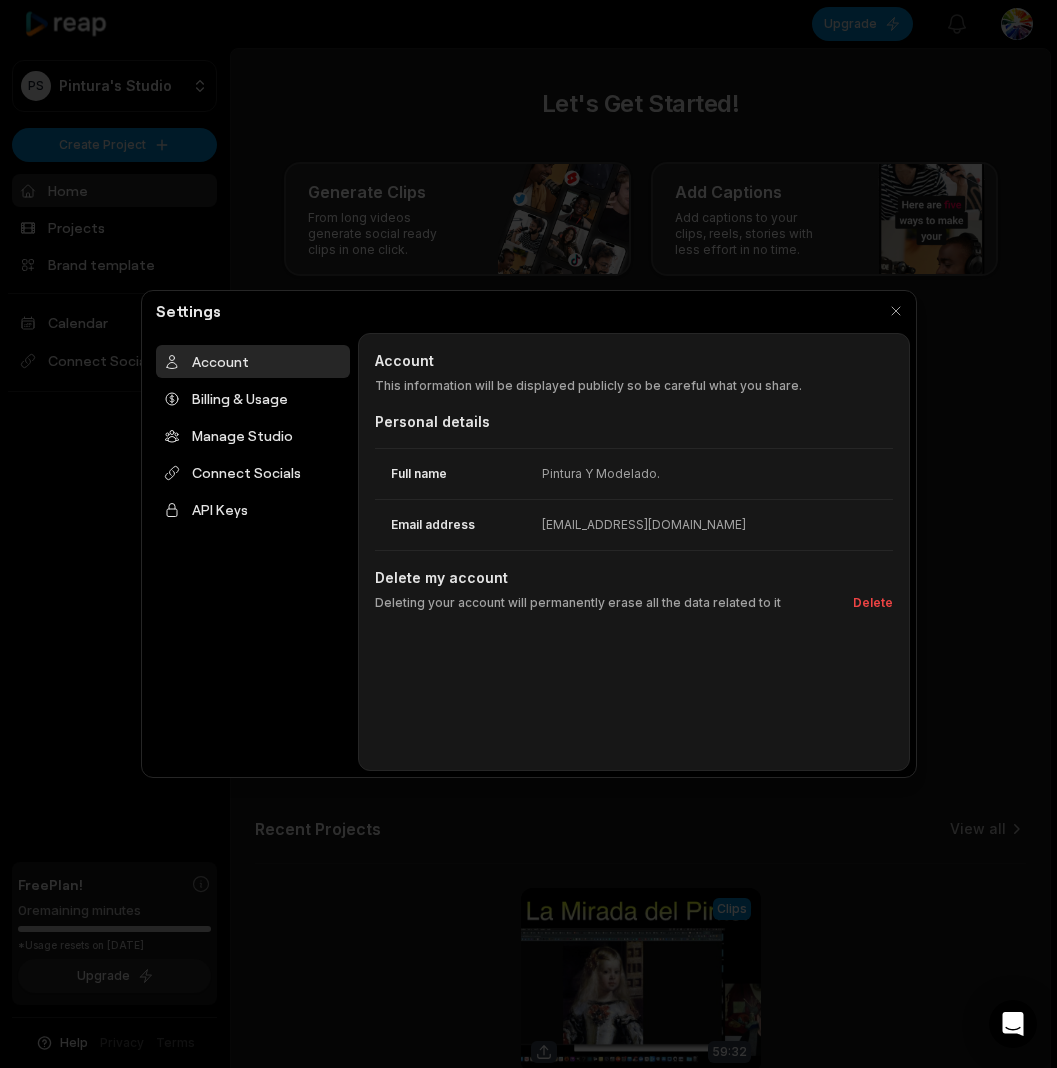 click at bounding box center [528, 534] 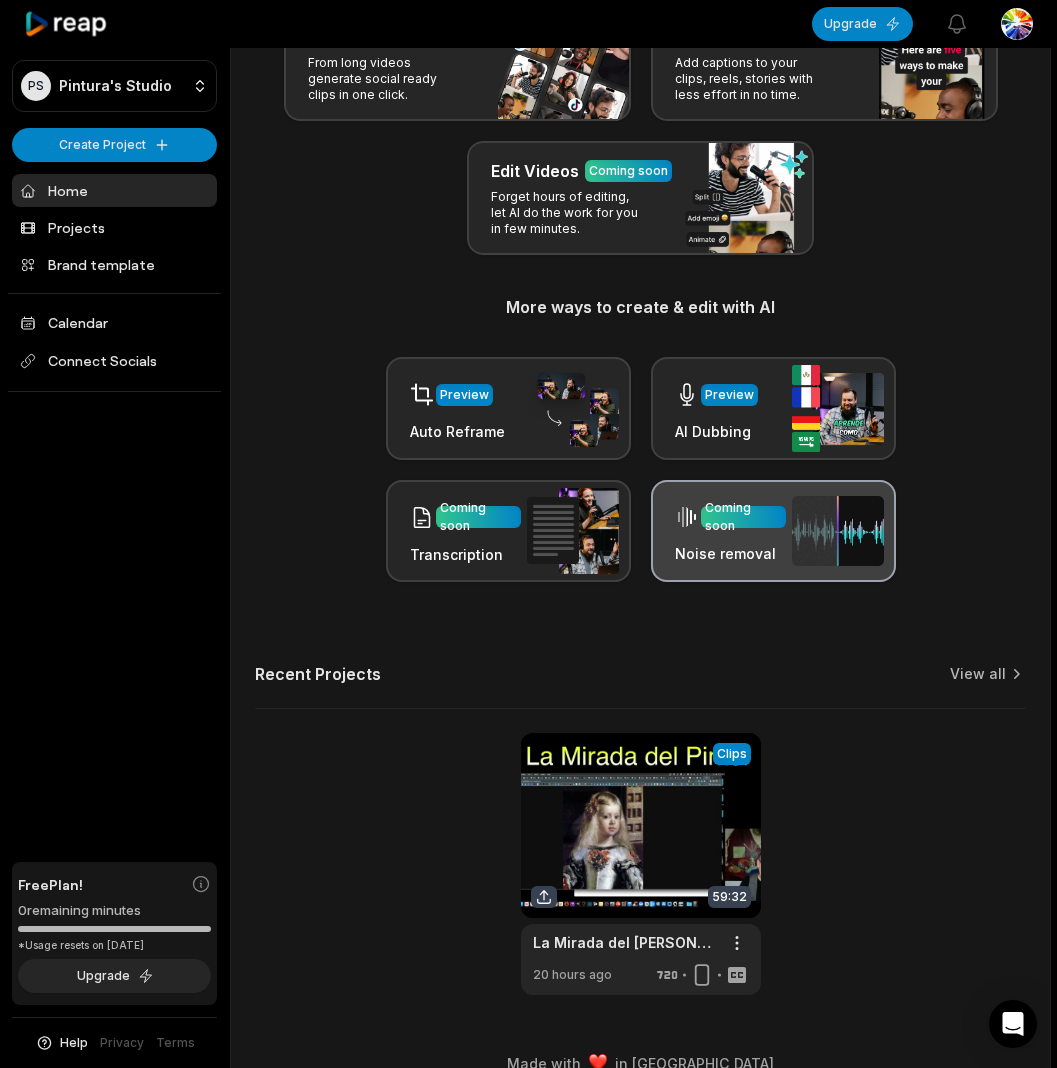 scroll, scrollTop: 186, scrollLeft: 0, axis: vertical 